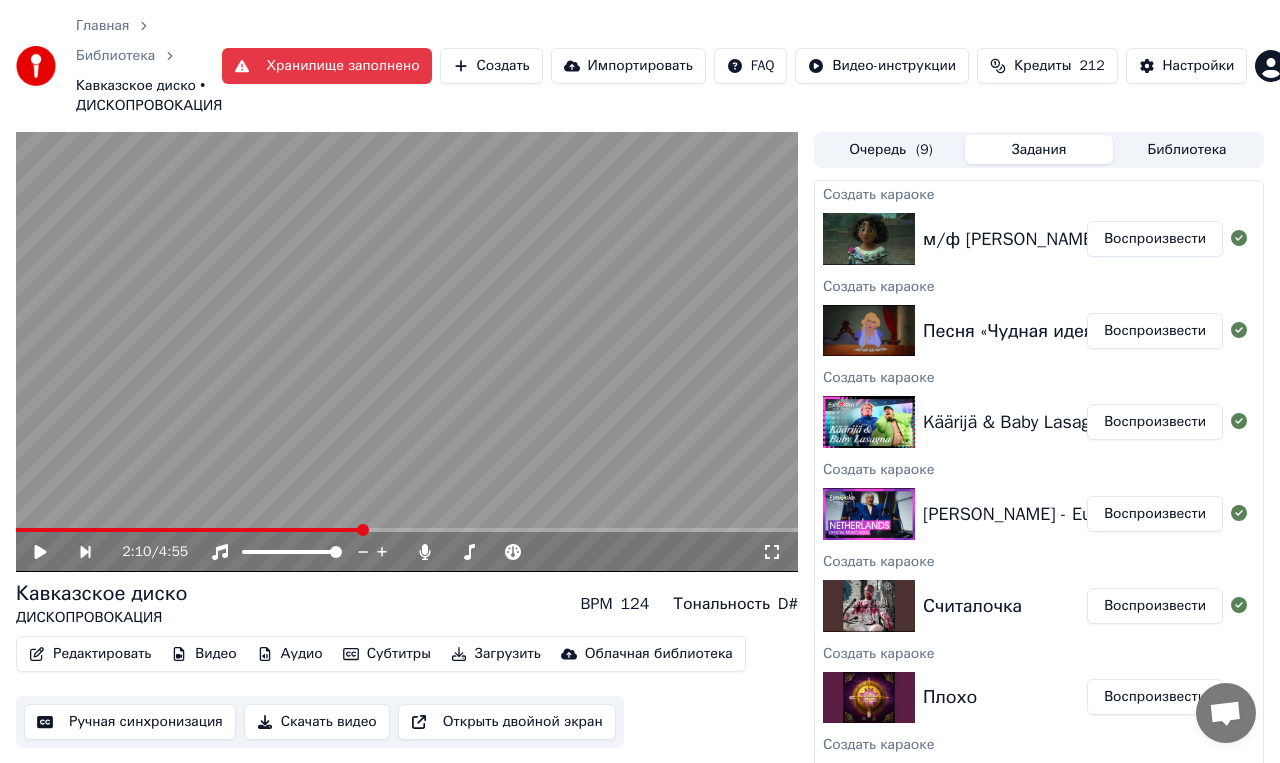 scroll, scrollTop: 0, scrollLeft: 0, axis: both 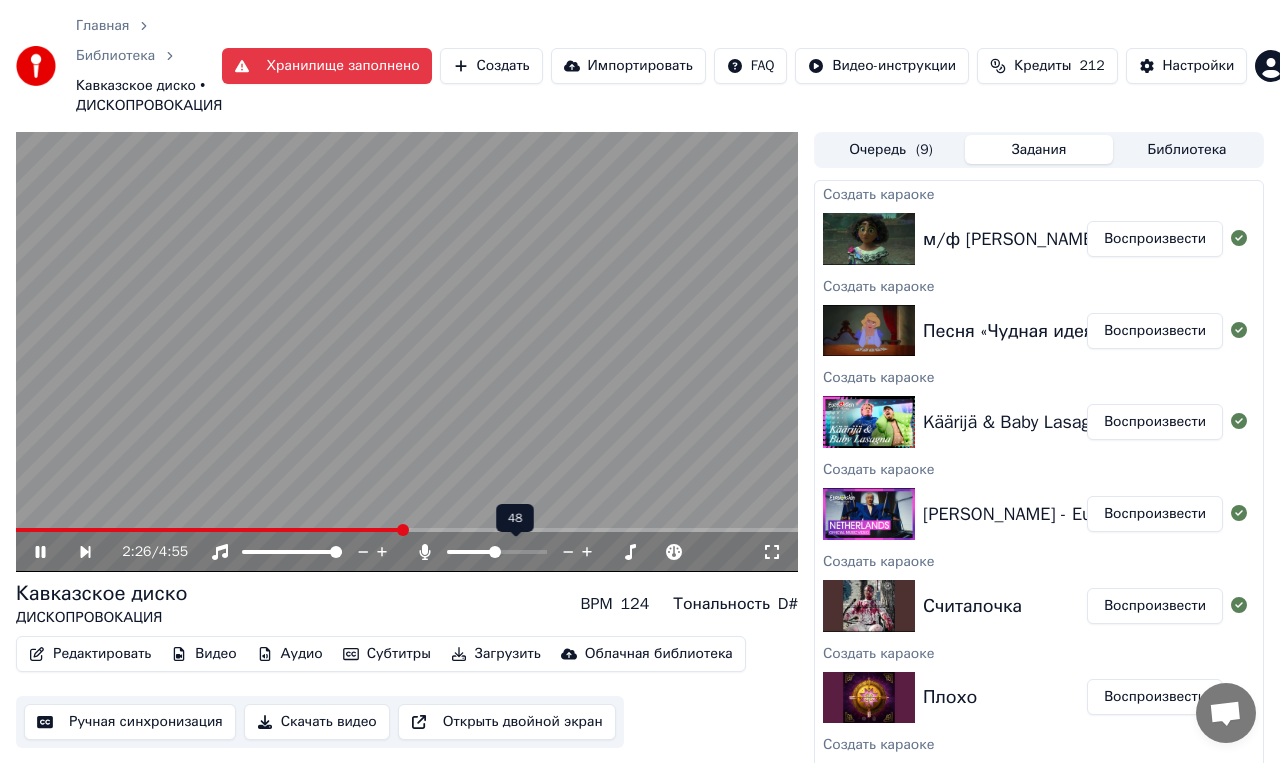 click at bounding box center [497, 552] 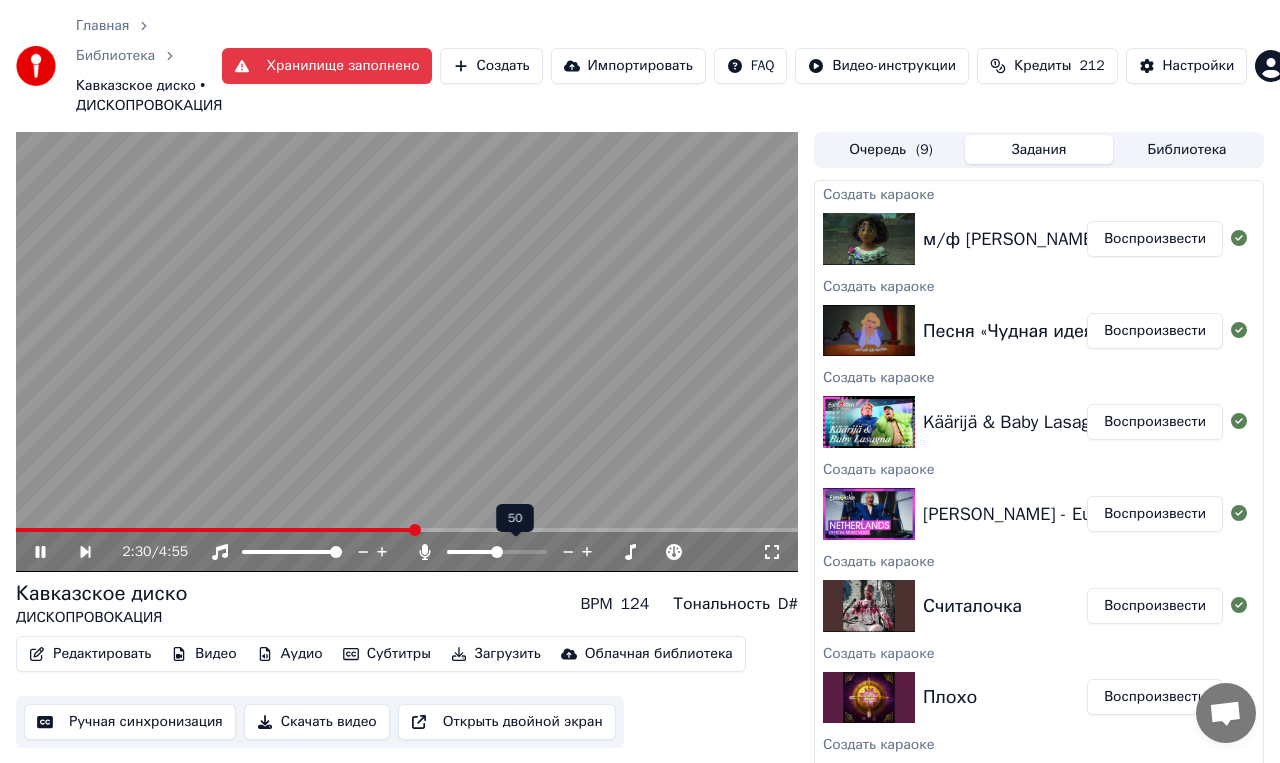 click at bounding box center (497, 552) 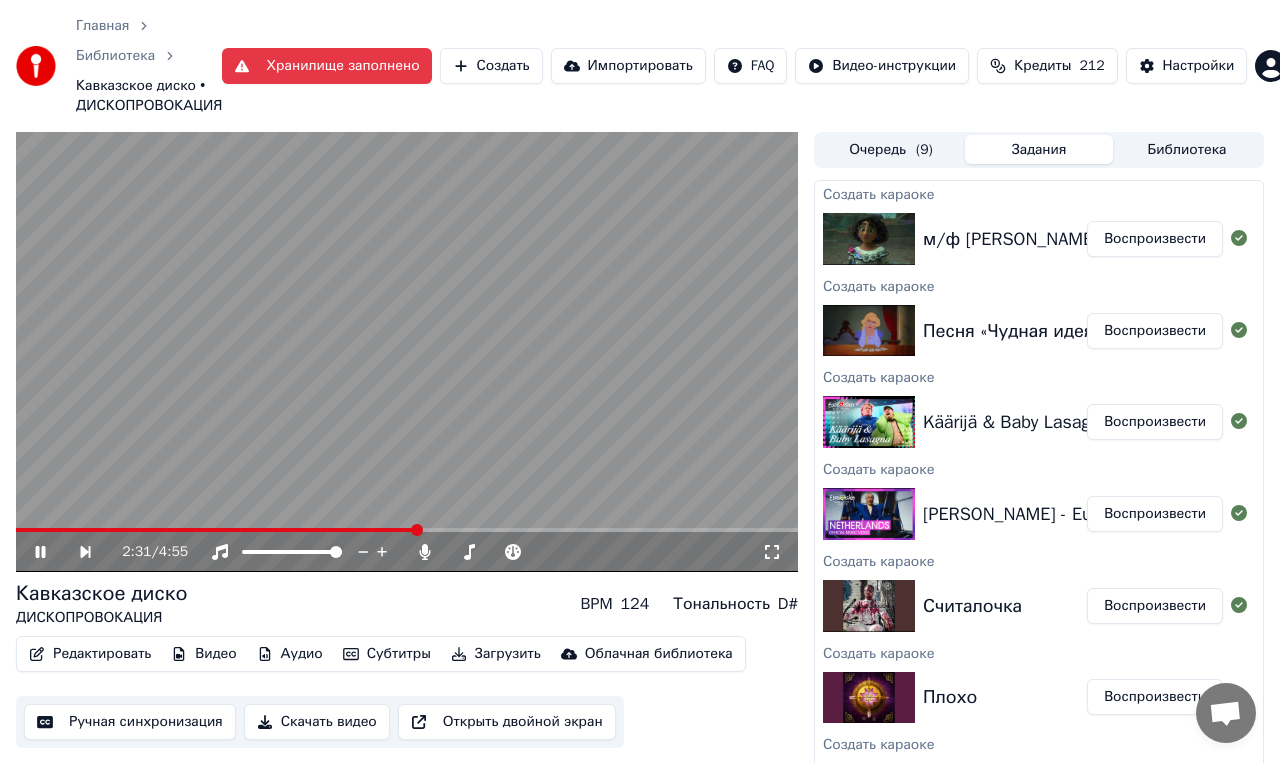 click on "Кавказское диско ДИСКОПРОВОКАЦИЯ BPM 124 Тональность D#" at bounding box center (407, 604) 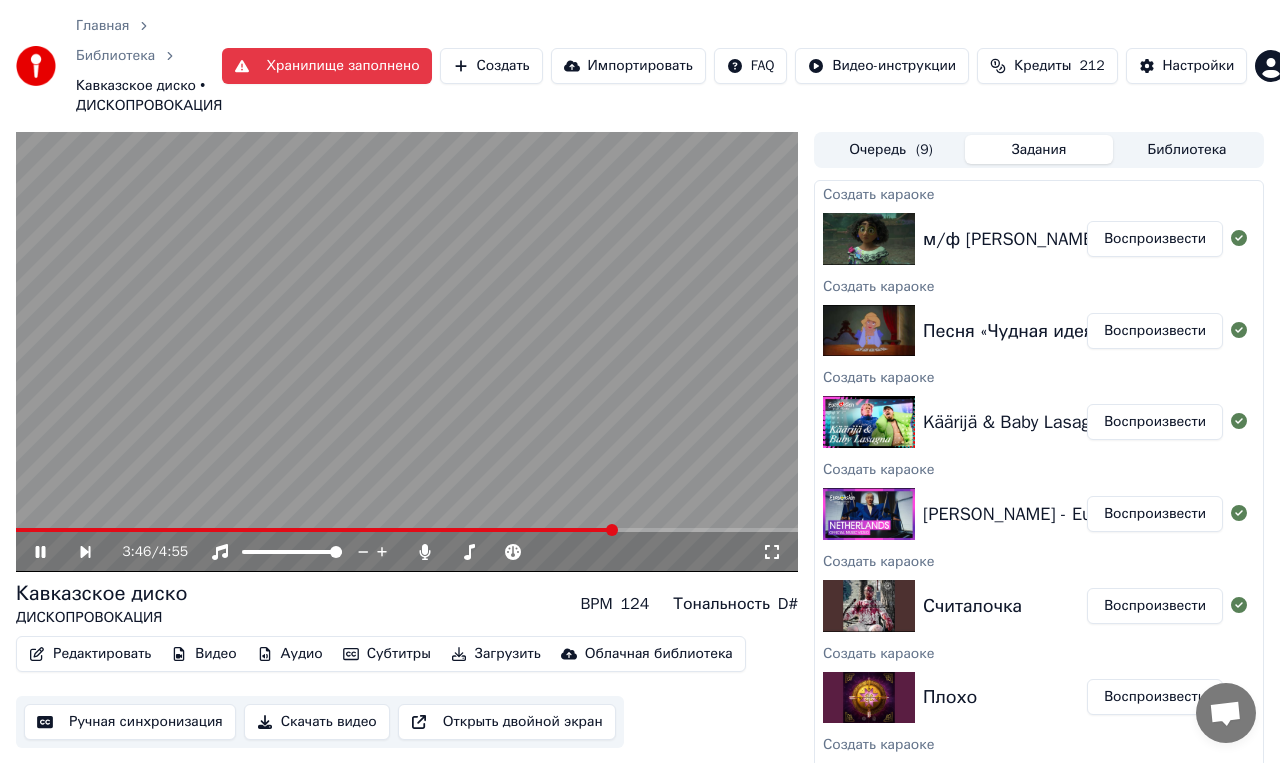 click on "Кавказское диско ДИСКОПРОВОКАЦИЯ BPM 124 Тональность D#" at bounding box center [407, 604] 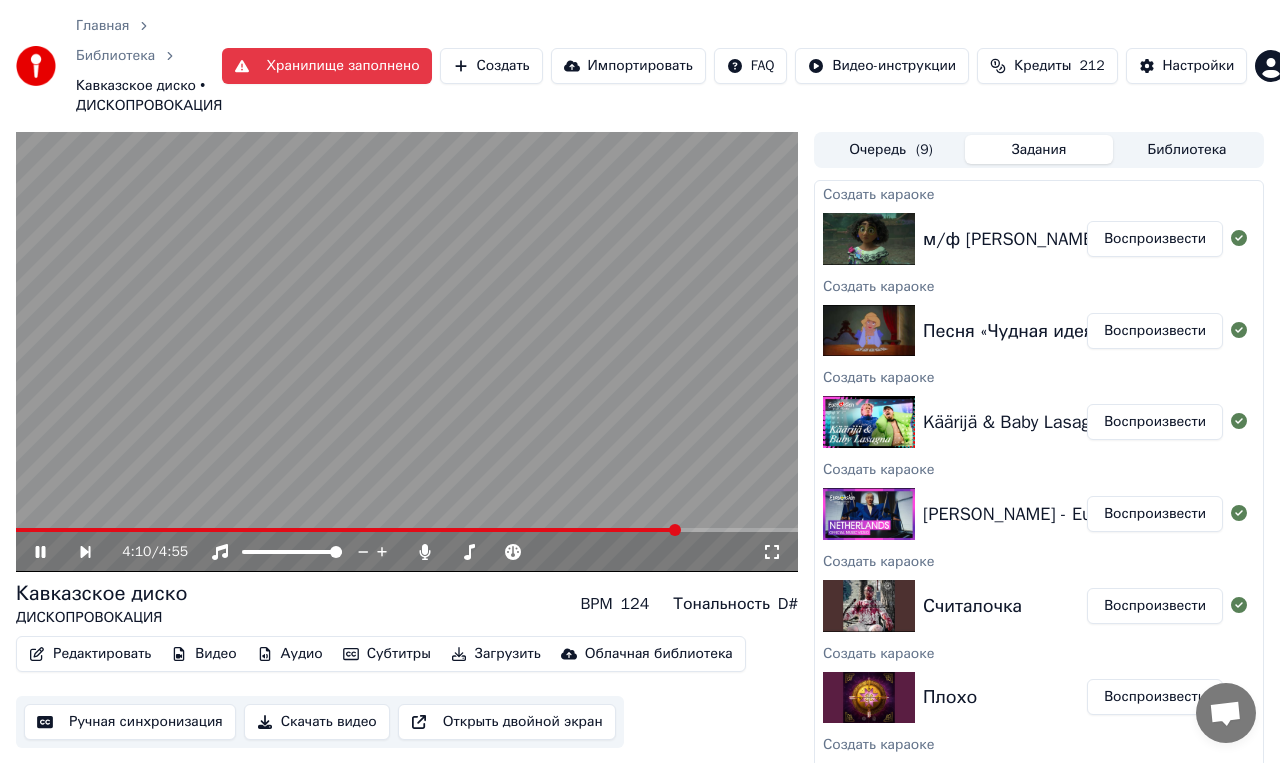 click at bounding box center (407, 352) 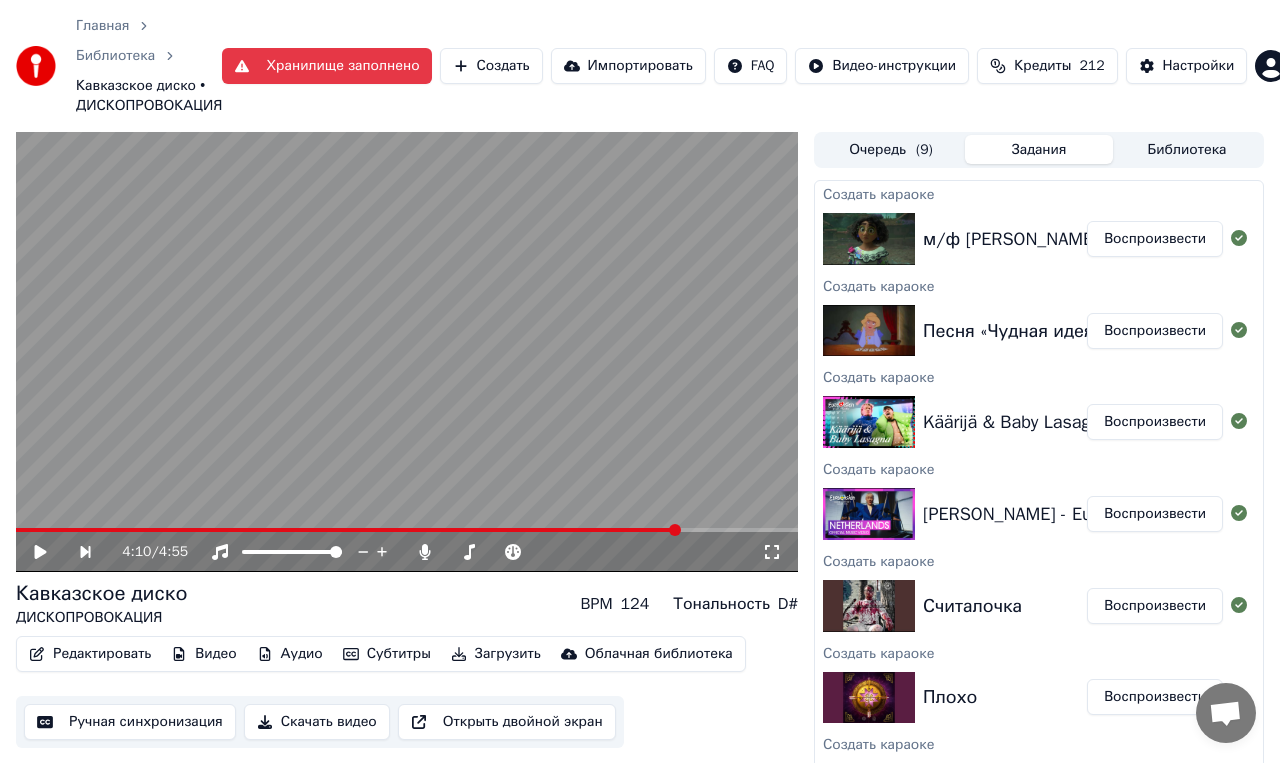 click on "Создать" at bounding box center [491, 66] 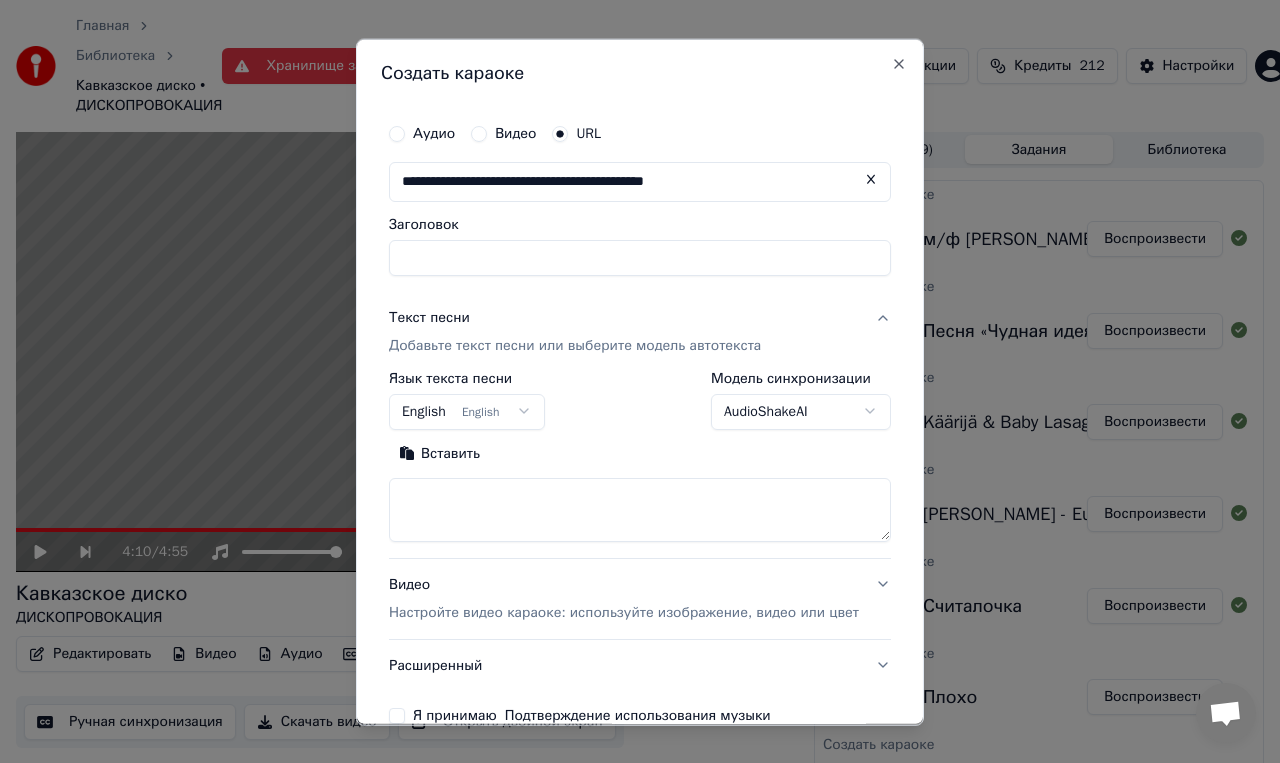type on "**********" 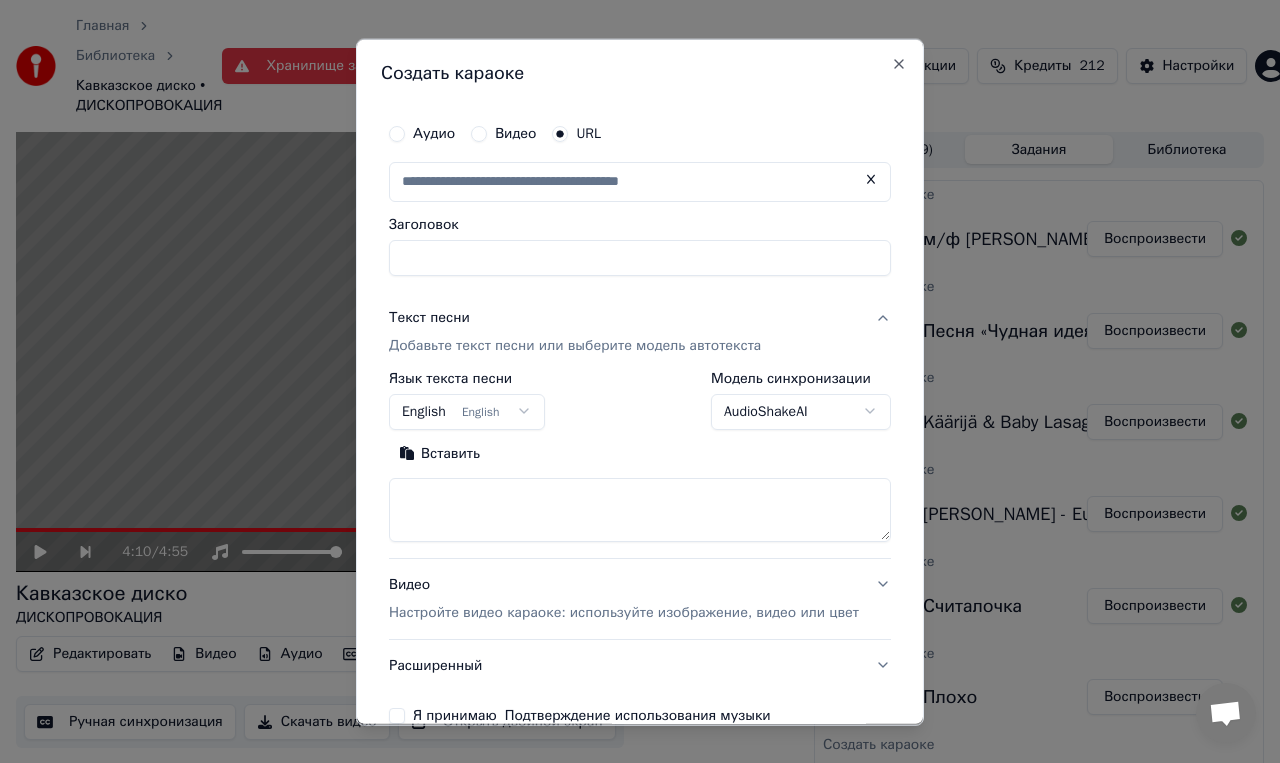 click on "**********" at bounding box center [640, 381] 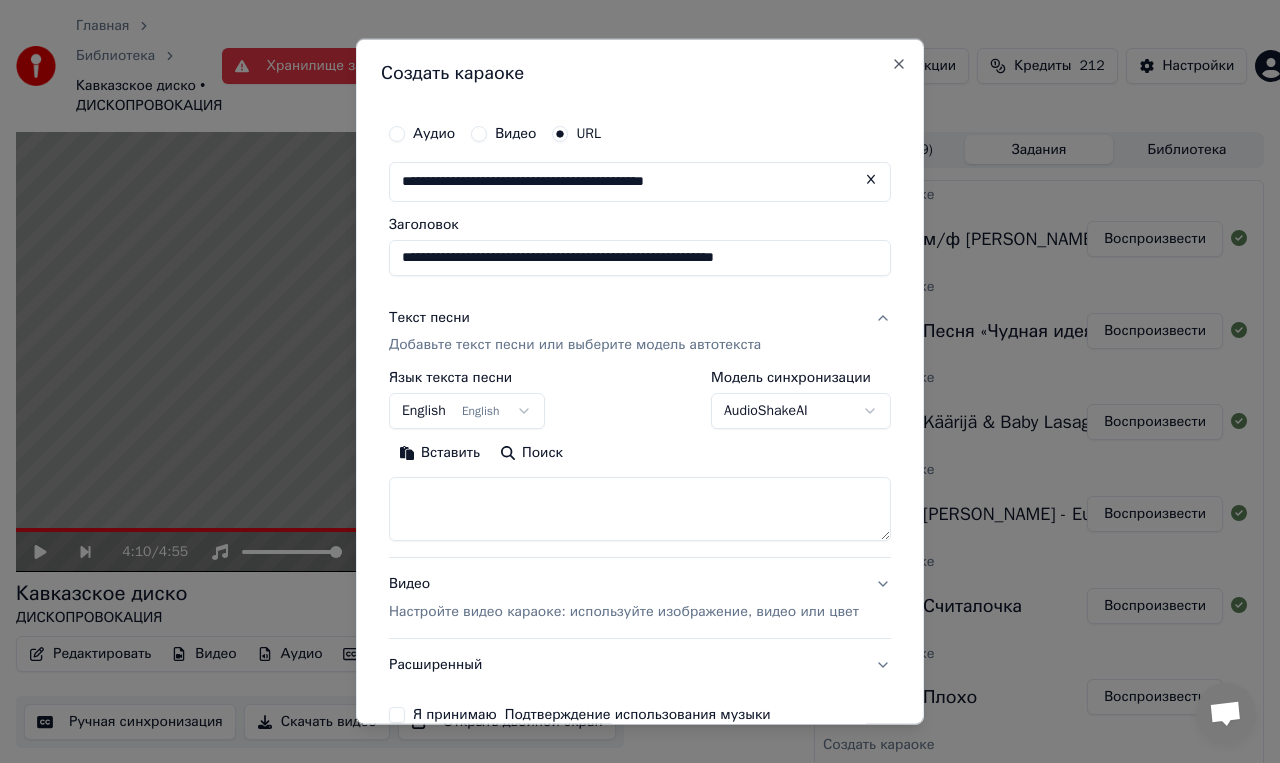 drag, startPoint x: 736, startPoint y: 263, endPoint x: 928, endPoint y: 263, distance: 192 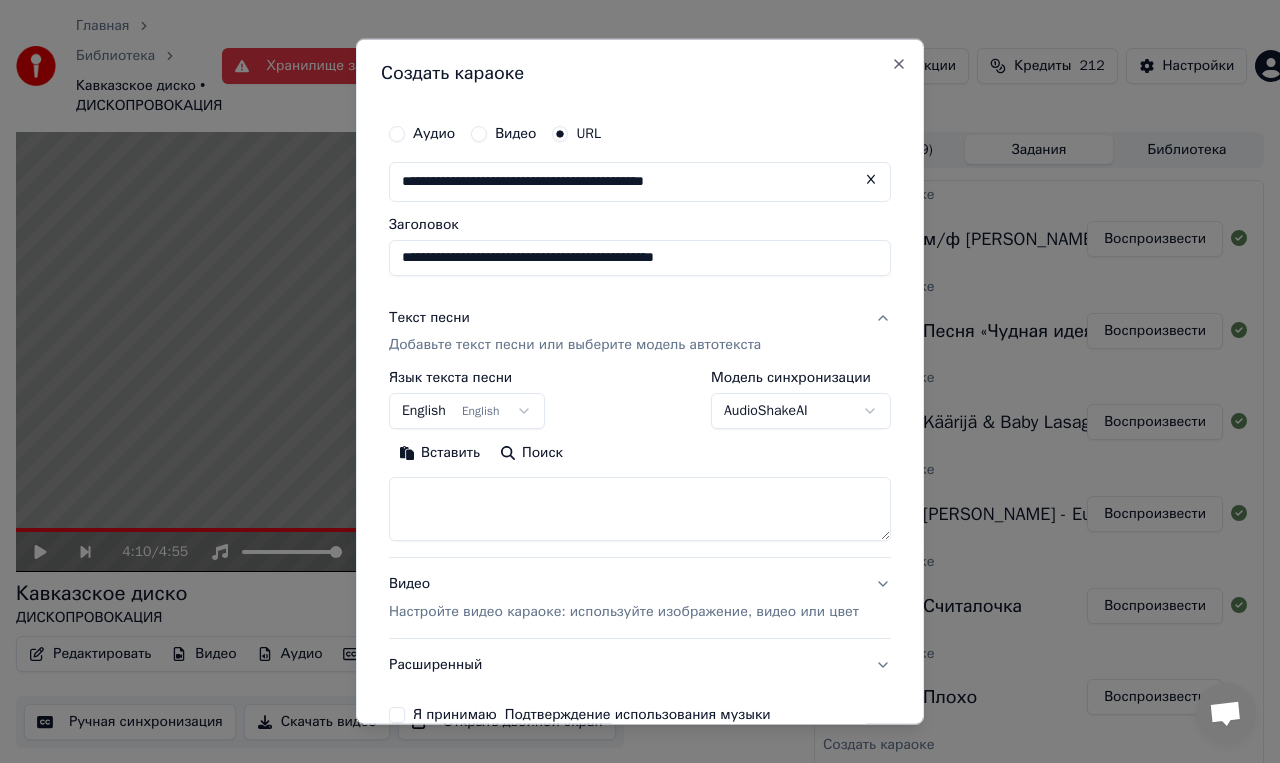 drag, startPoint x: 690, startPoint y: 258, endPoint x: 1006, endPoint y: 256, distance: 316.00632 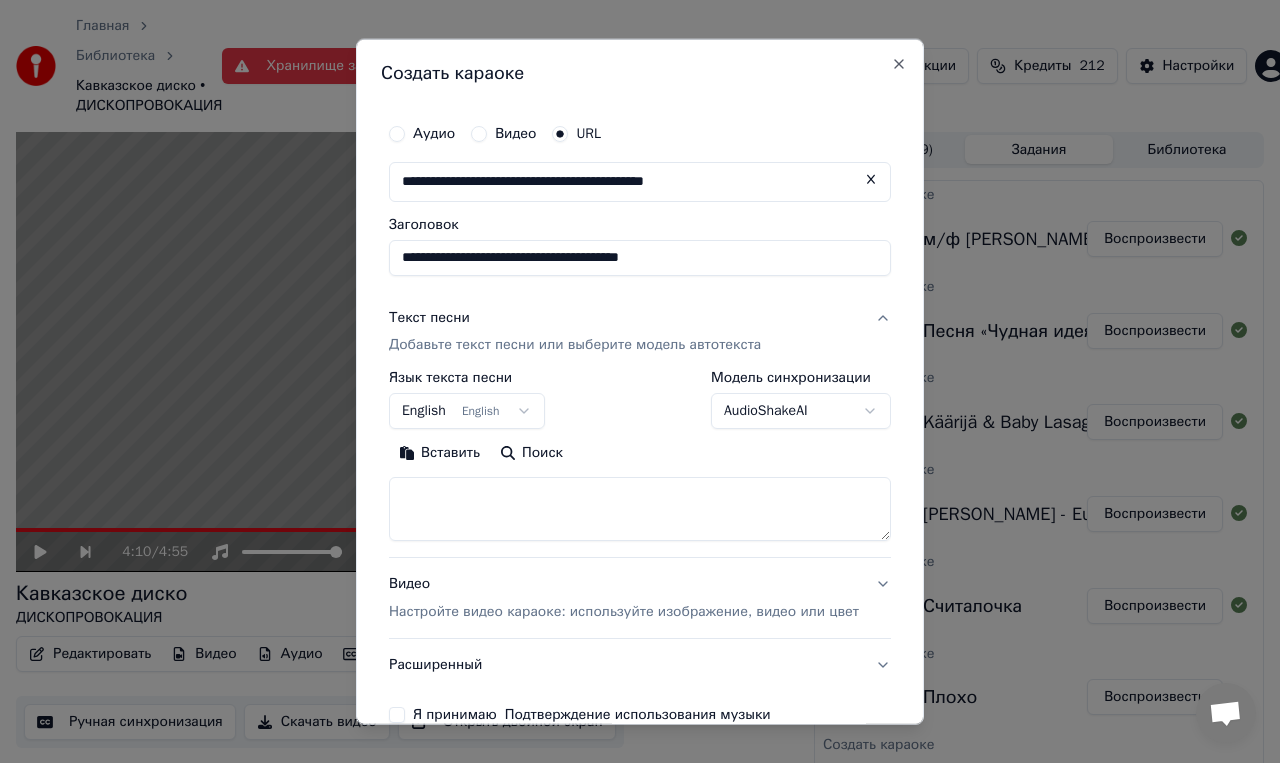 type on "**********" 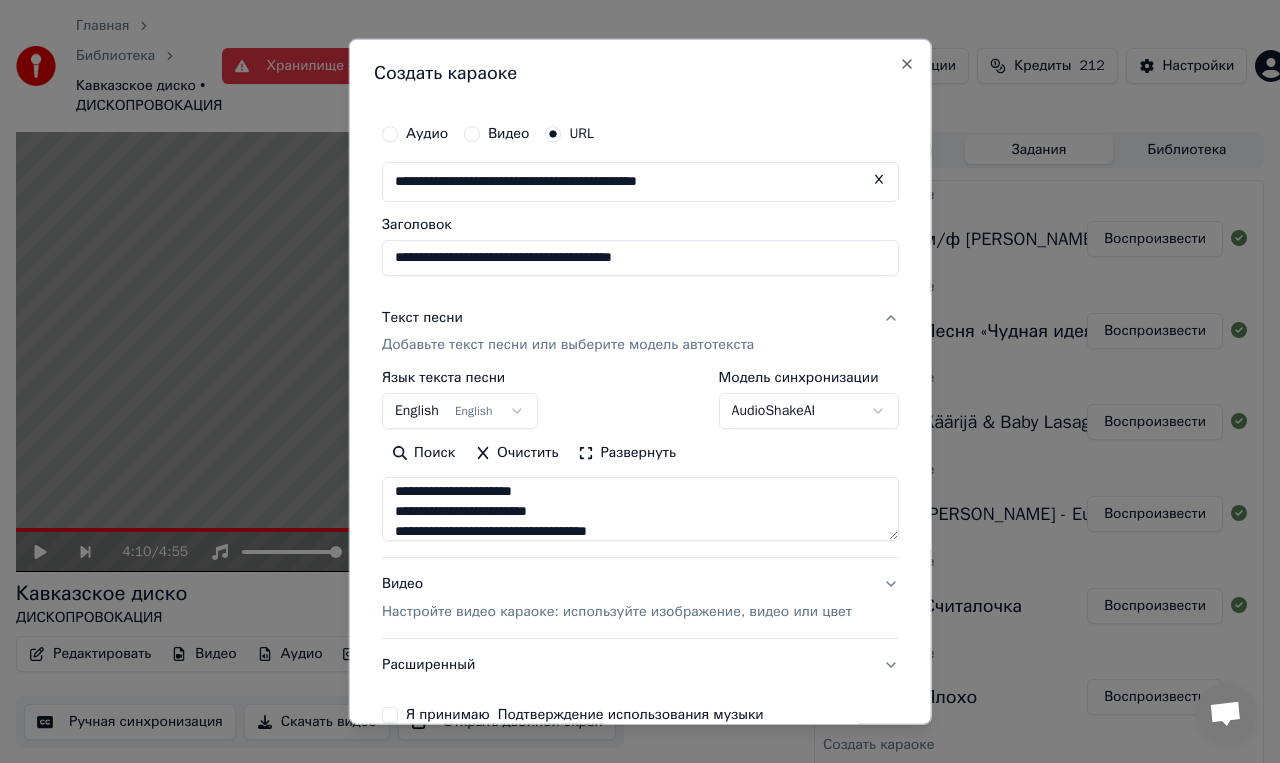 scroll, scrollTop: 514, scrollLeft: 0, axis: vertical 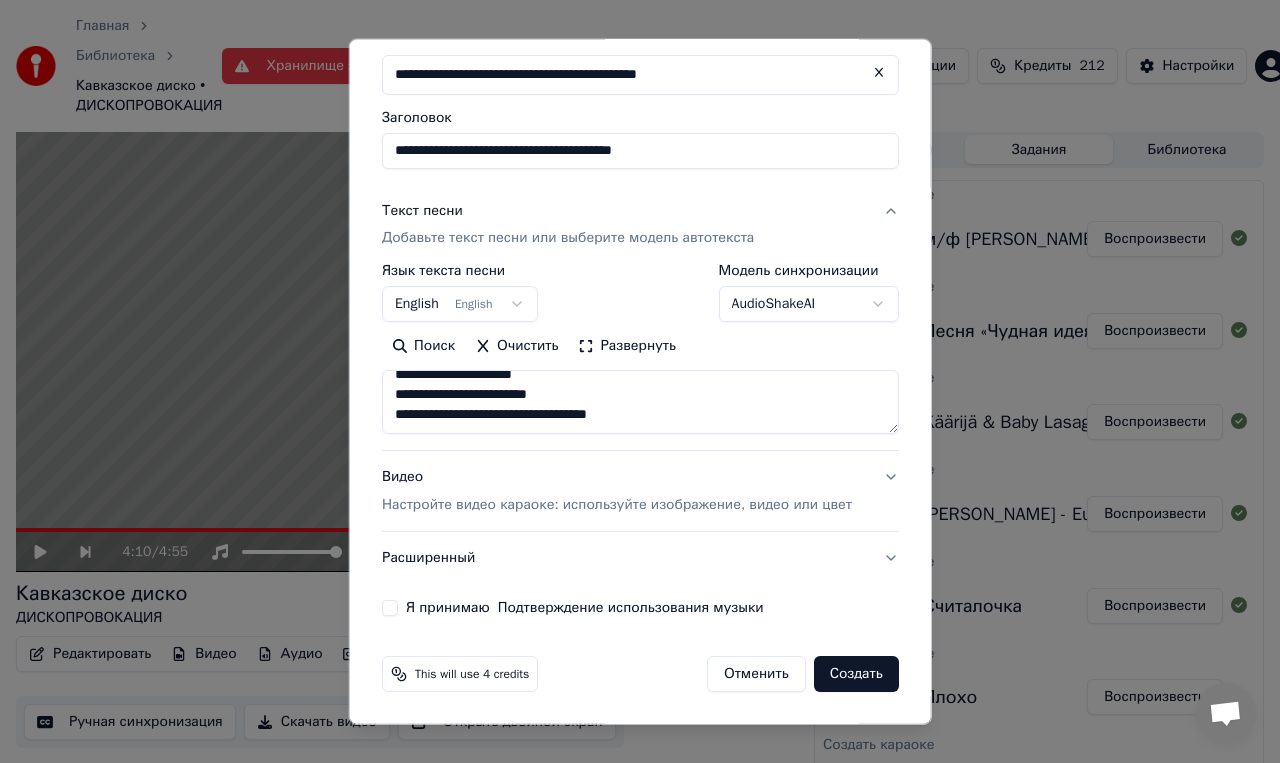 type on "**********" 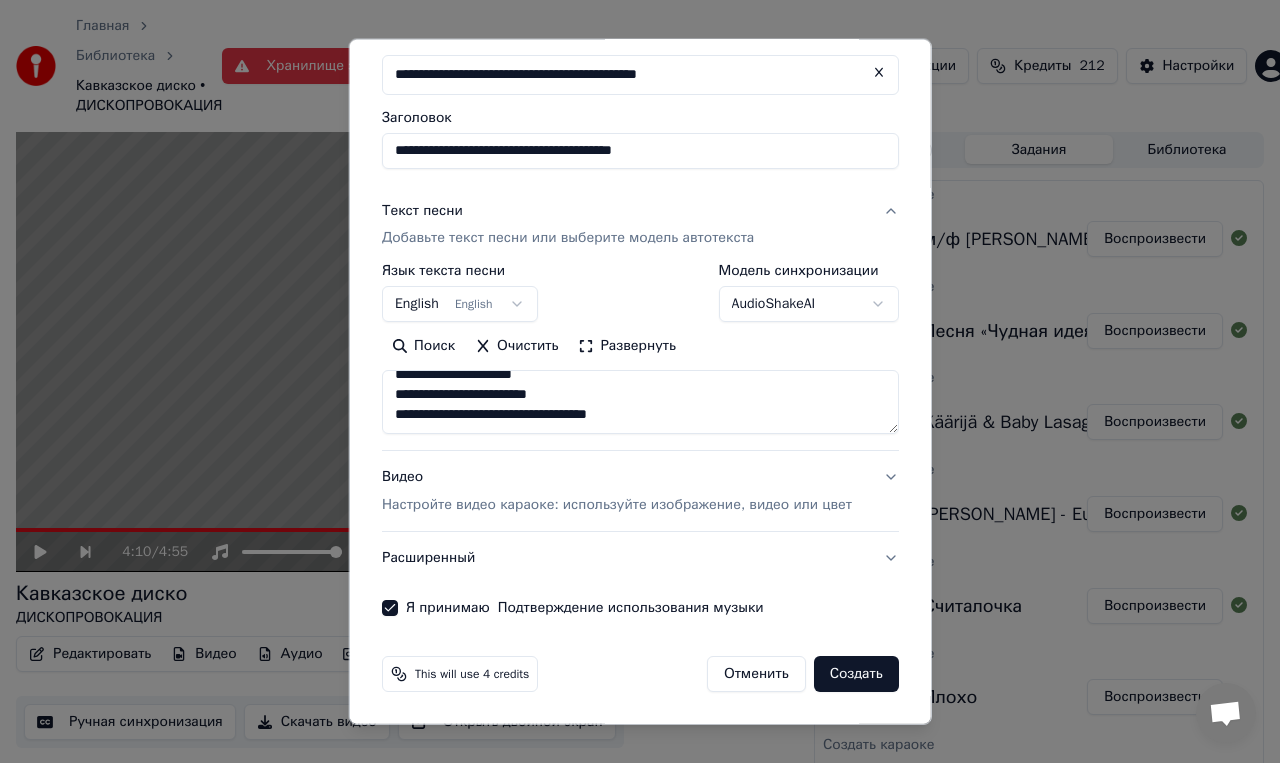 click on "Создать" at bounding box center [855, 674] 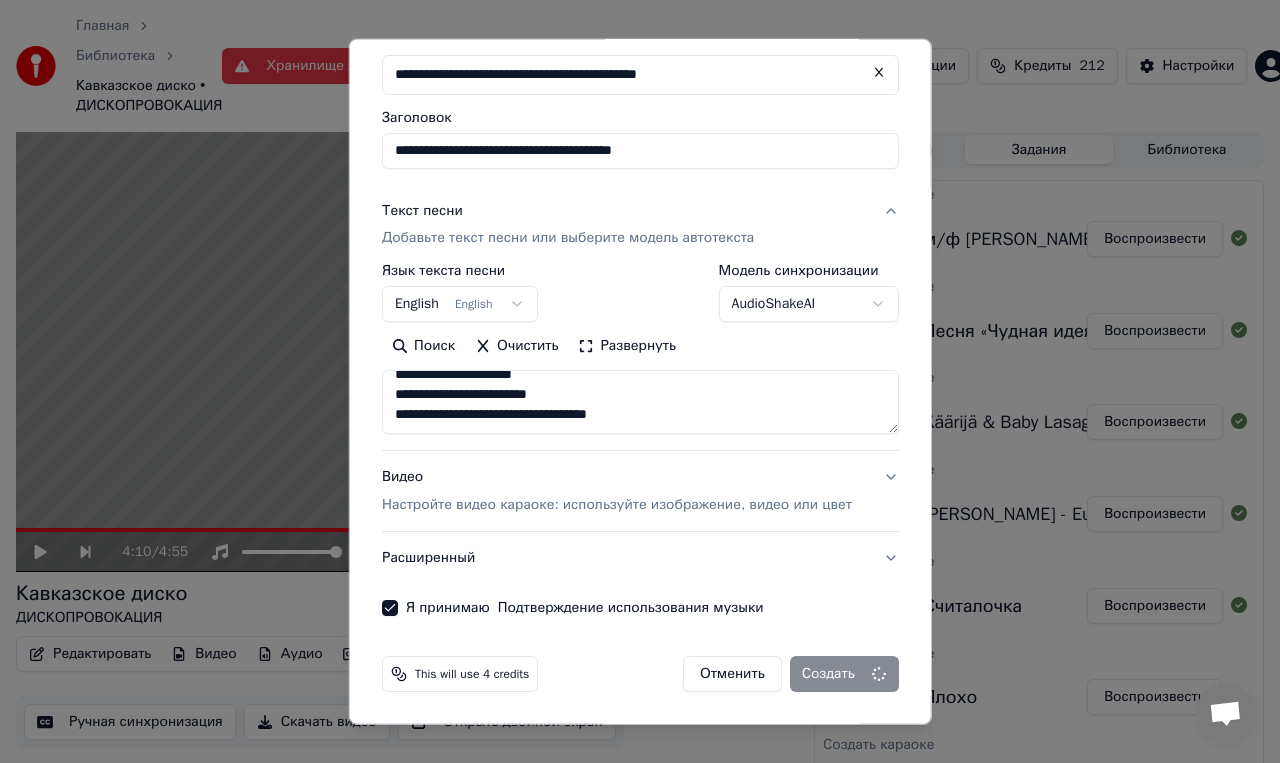 type 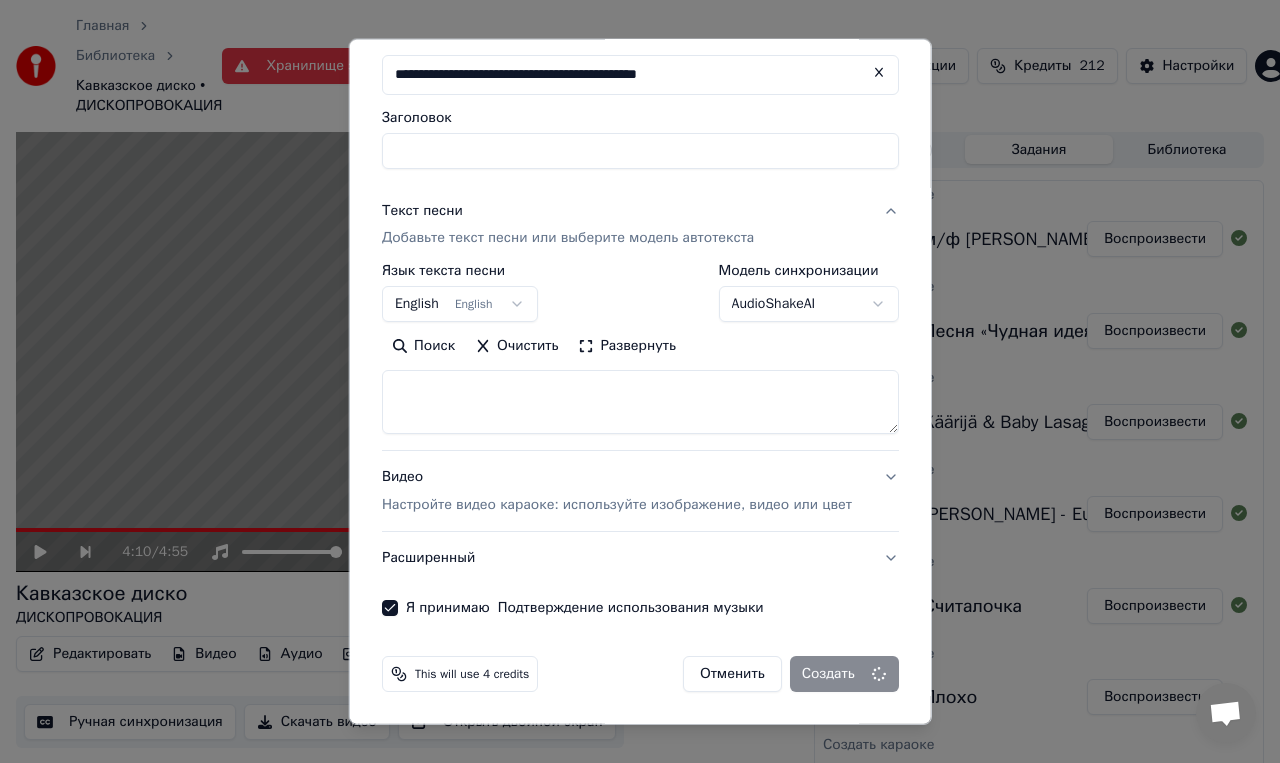 scroll, scrollTop: 0, scrollLeft: 0, axis: both 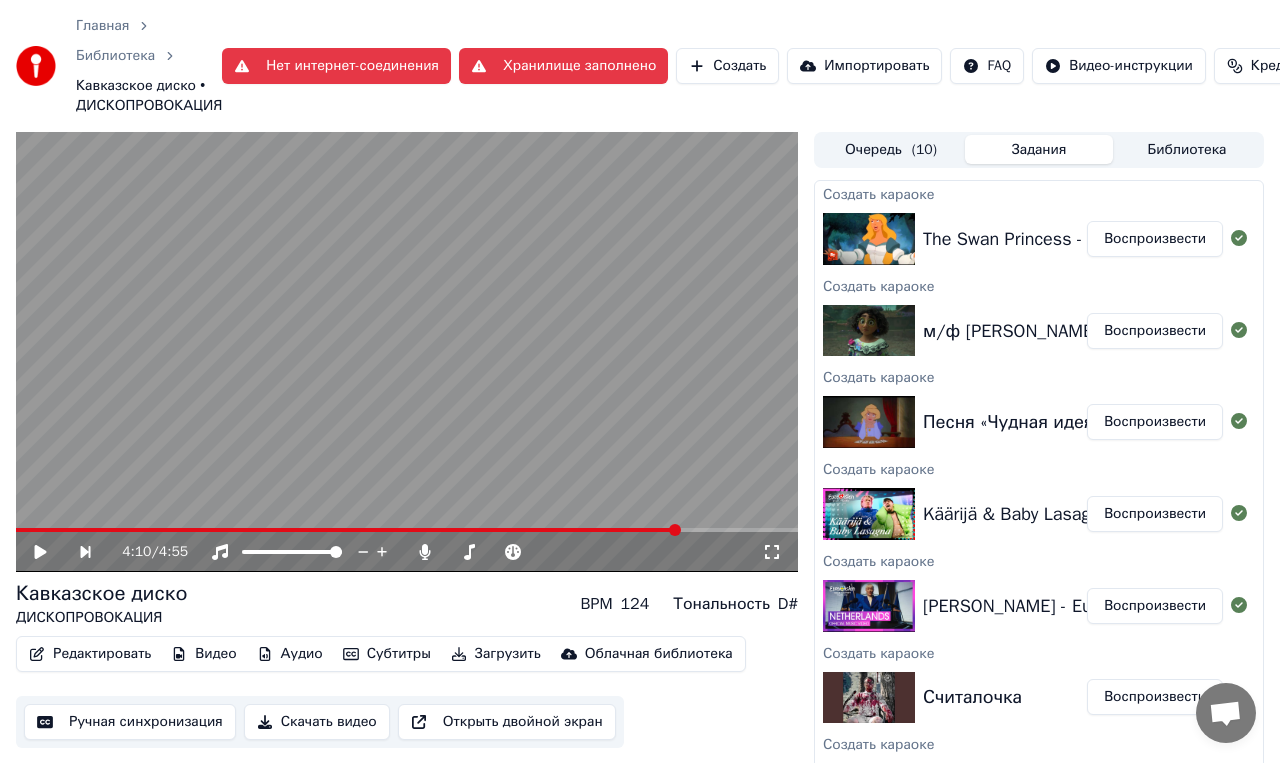 click on "Воспроизвести" at bounding box center [1155, 239] 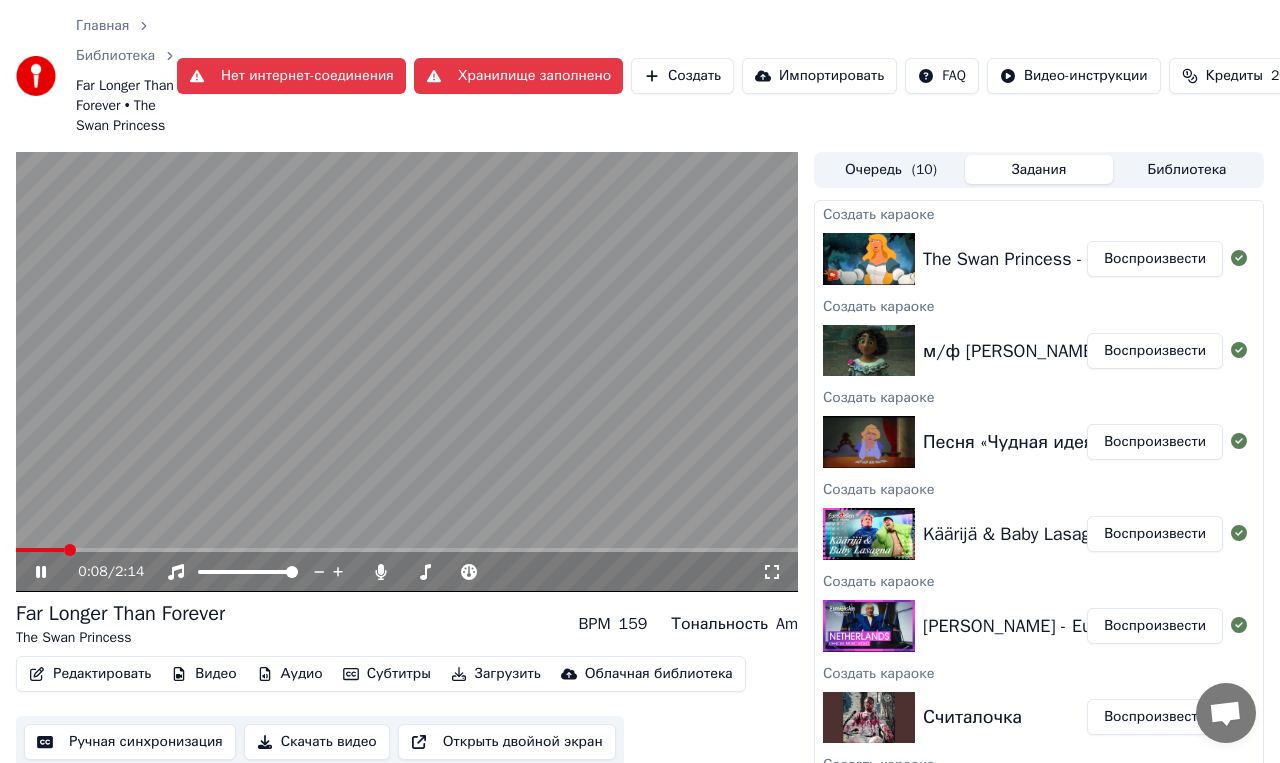 click 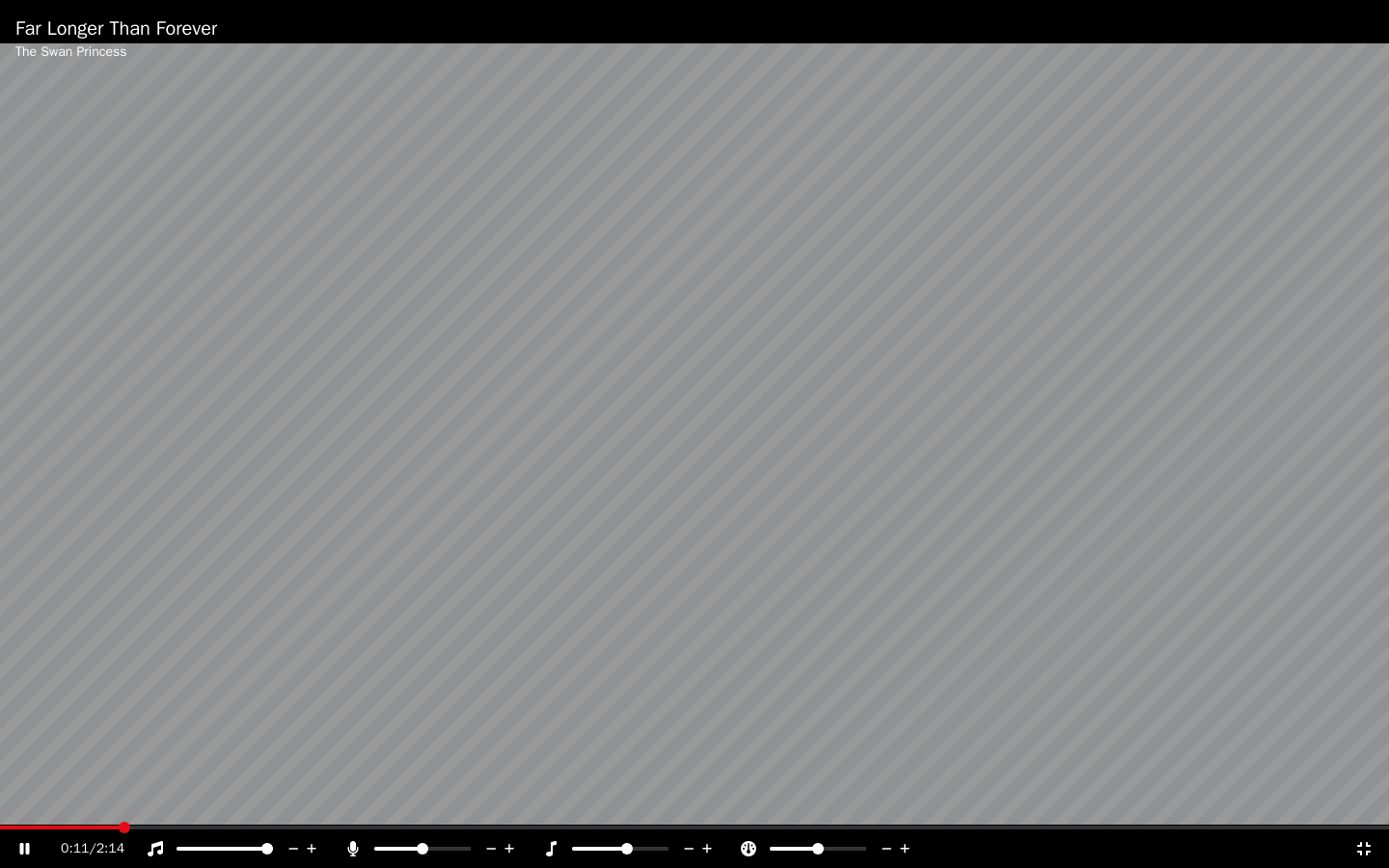 click at bounding box center [627, 849] 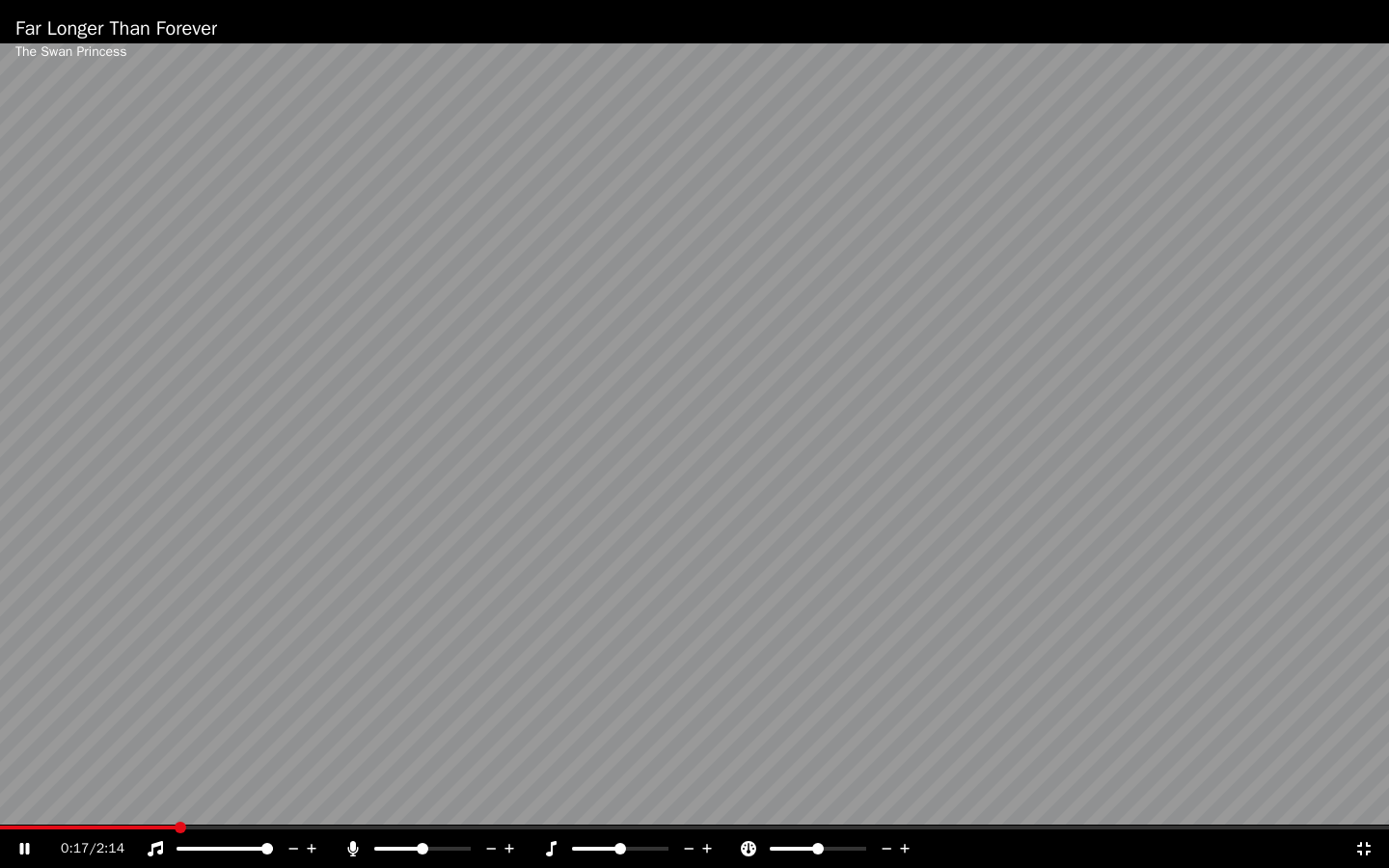 click at bounding box center (620, 849) 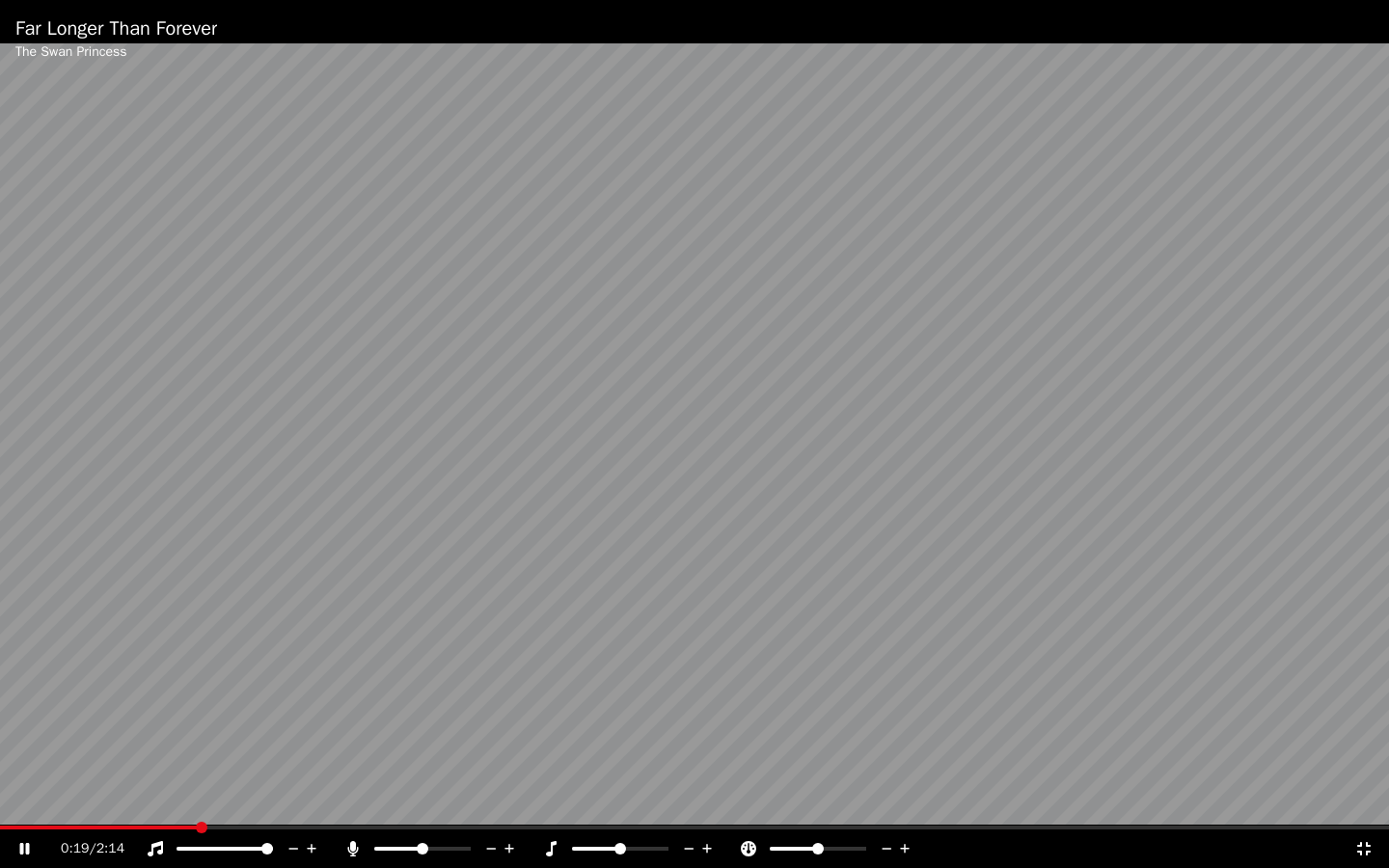 click 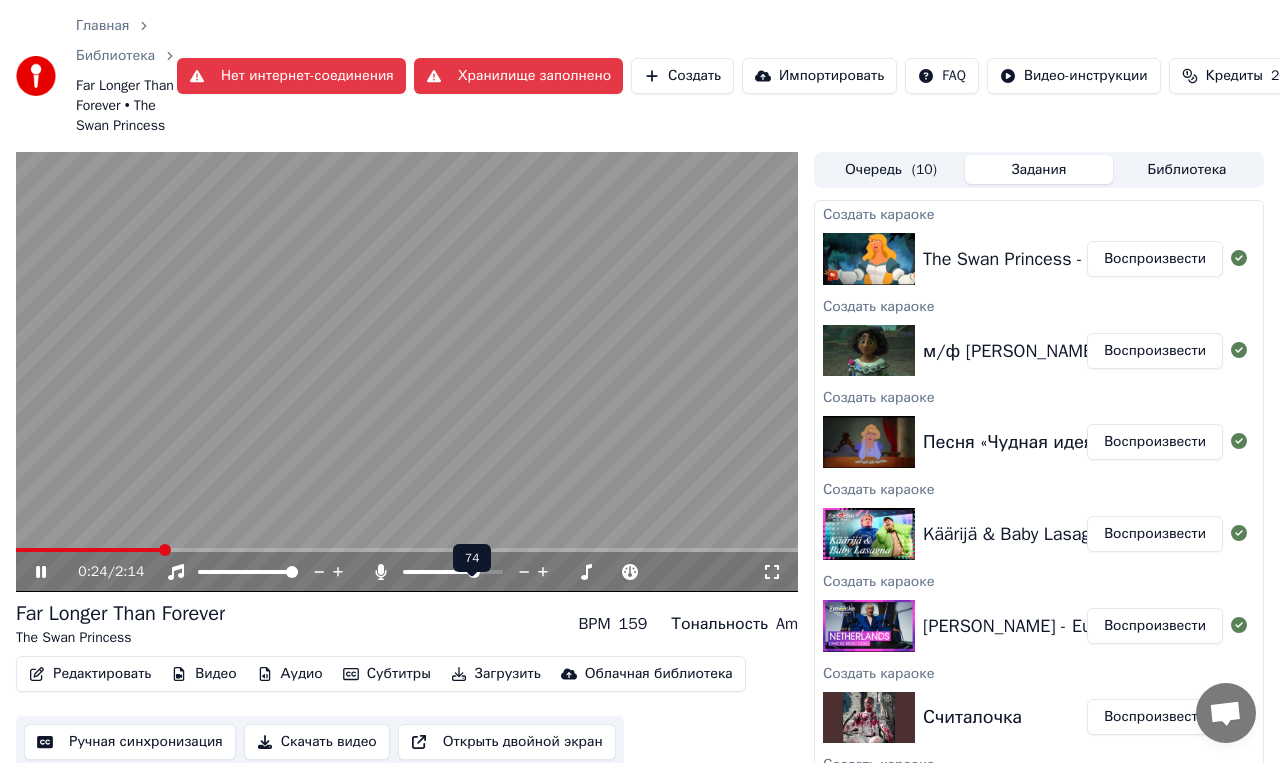 click at bounding box center [474, 572] 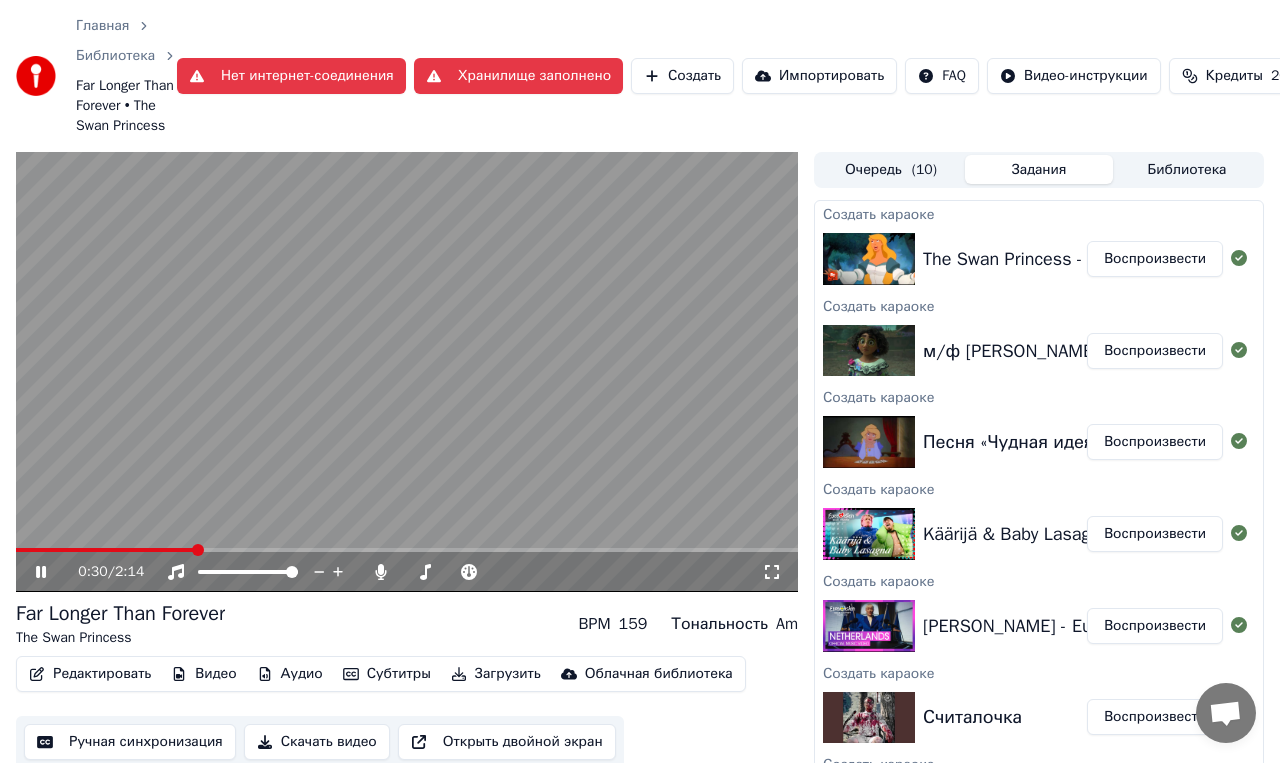 click 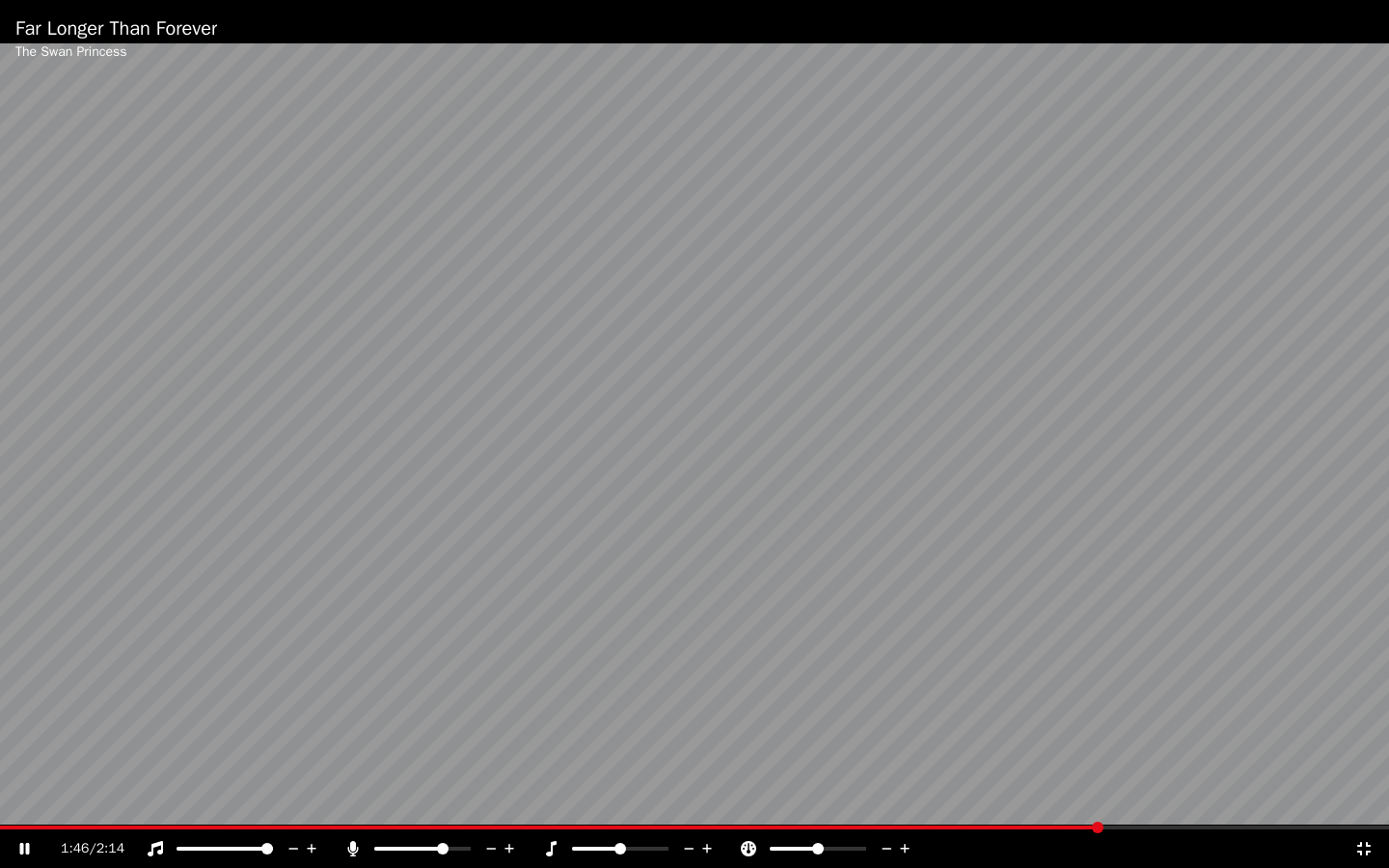 click 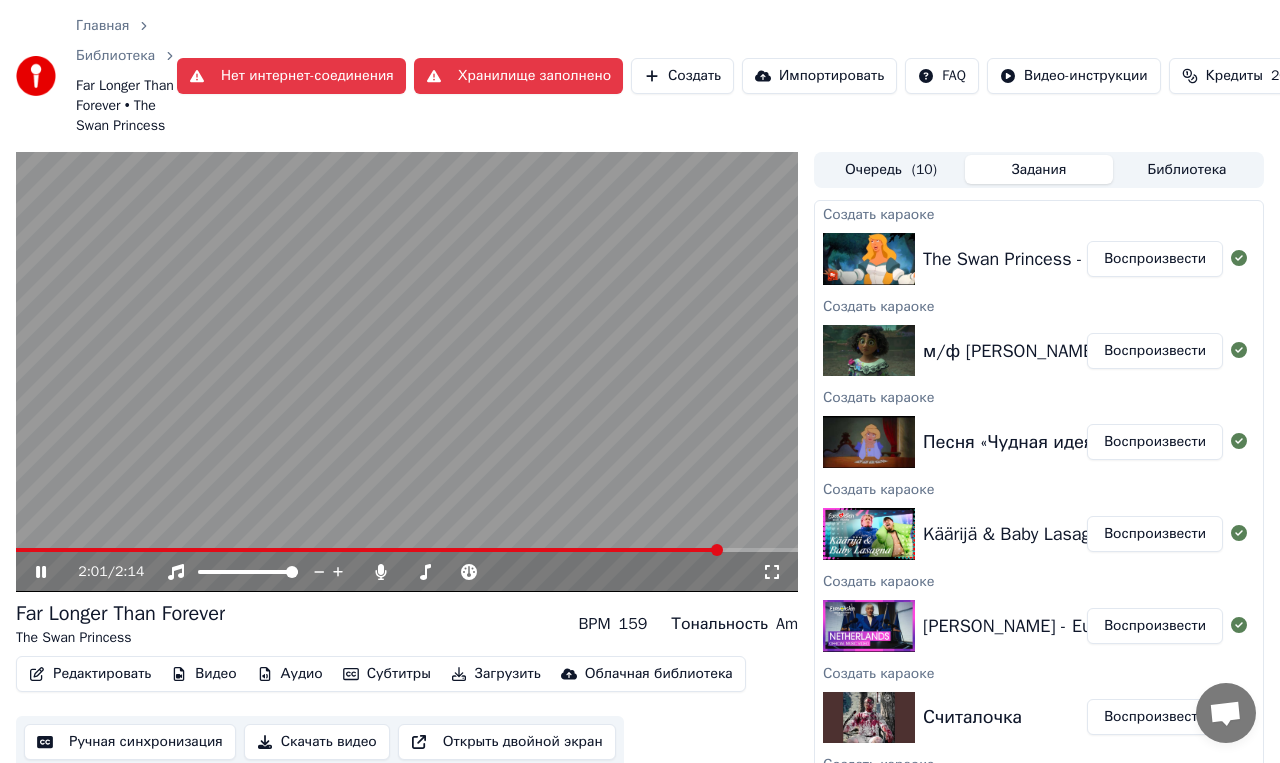click on "Far Longer Than Forever The Swan Princess BPM 159 Тональность Am" at bounding box center [407, 624] 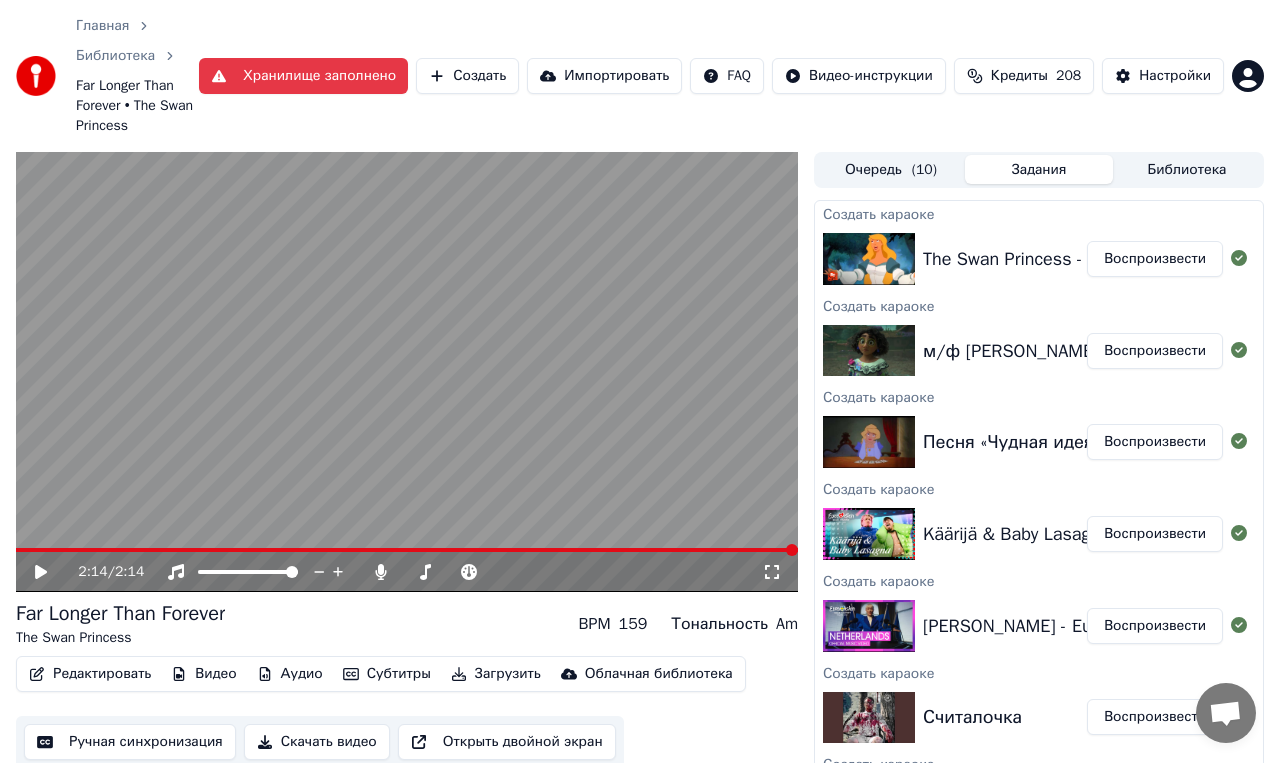 click on "Создать" at bounding box center [467, 76] 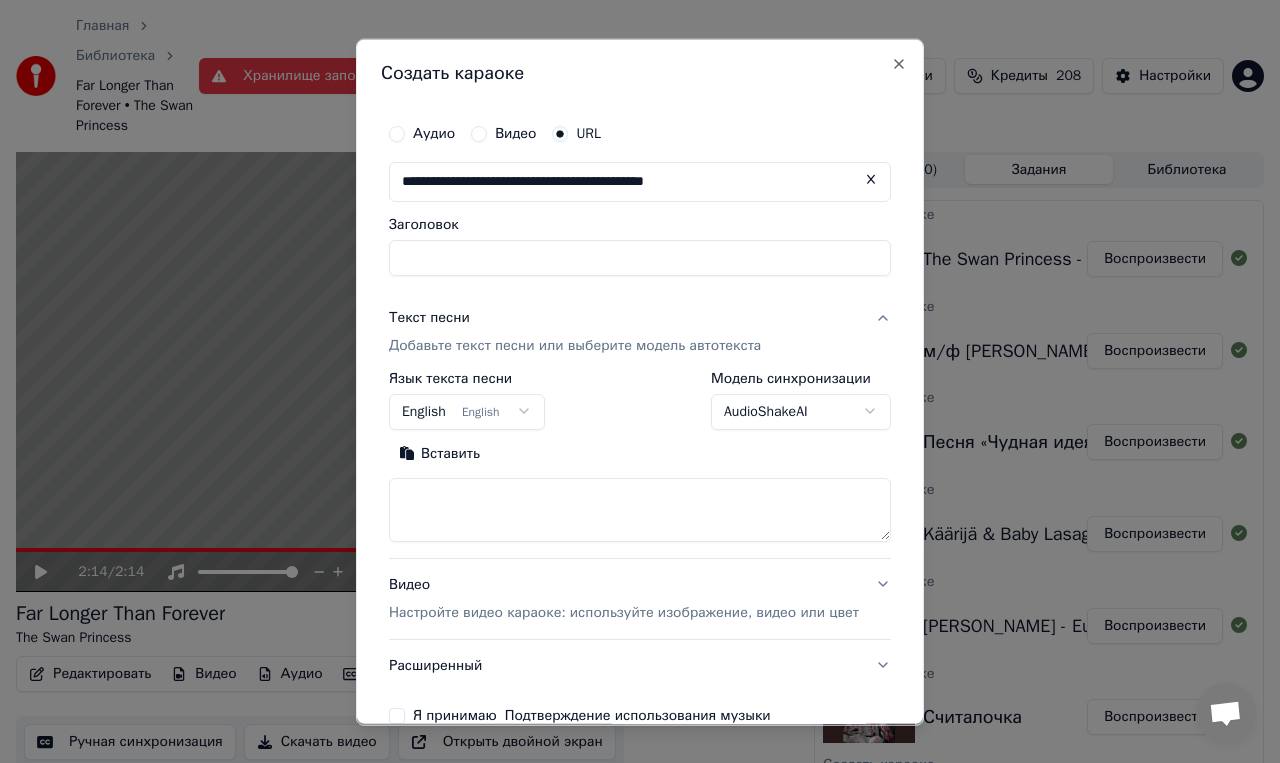 type on "**********" 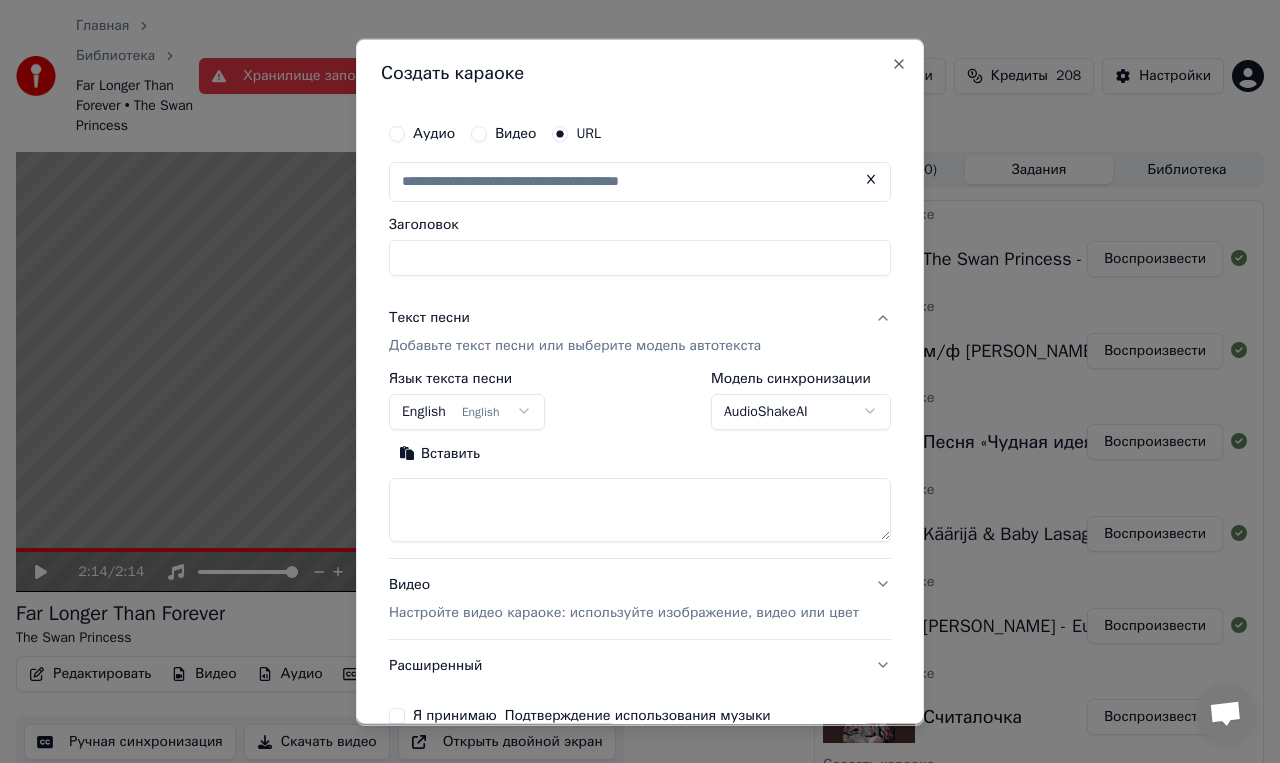 click on "**********" at bounding box center (640, 381) 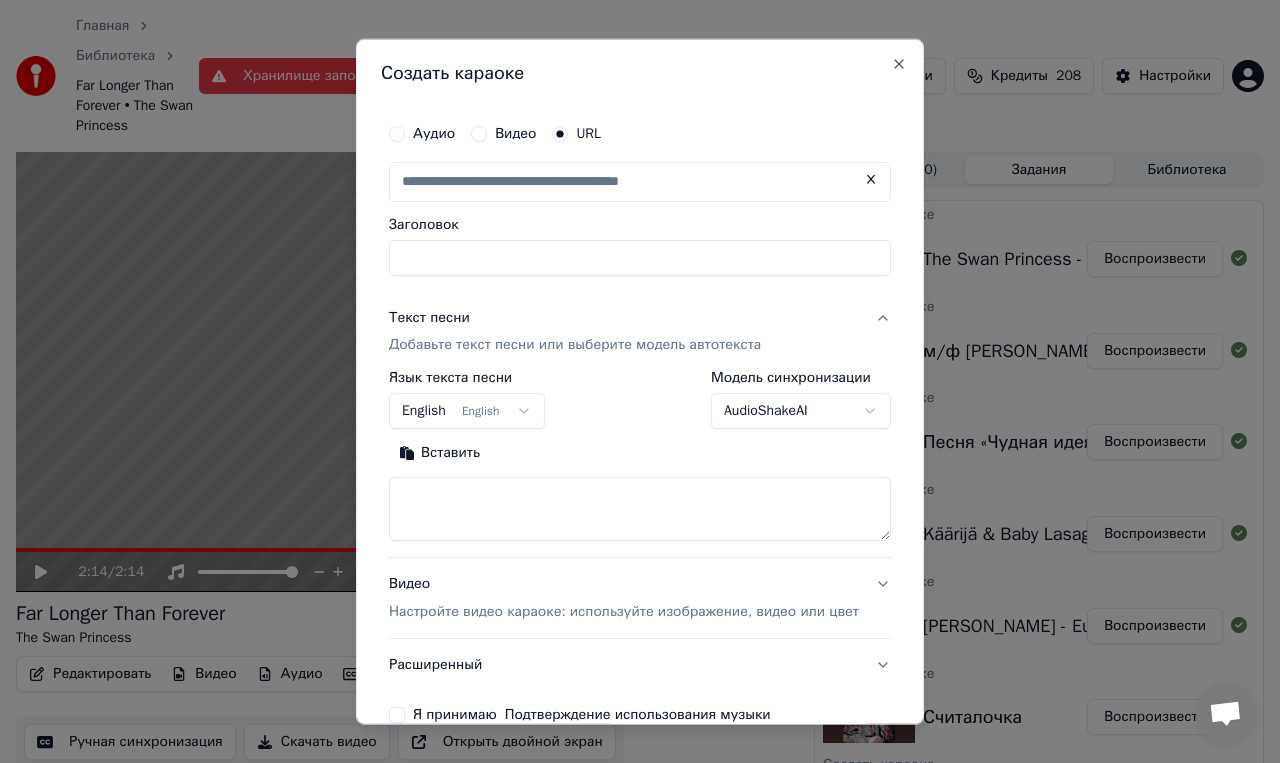 click at bounding box center (640, 181) 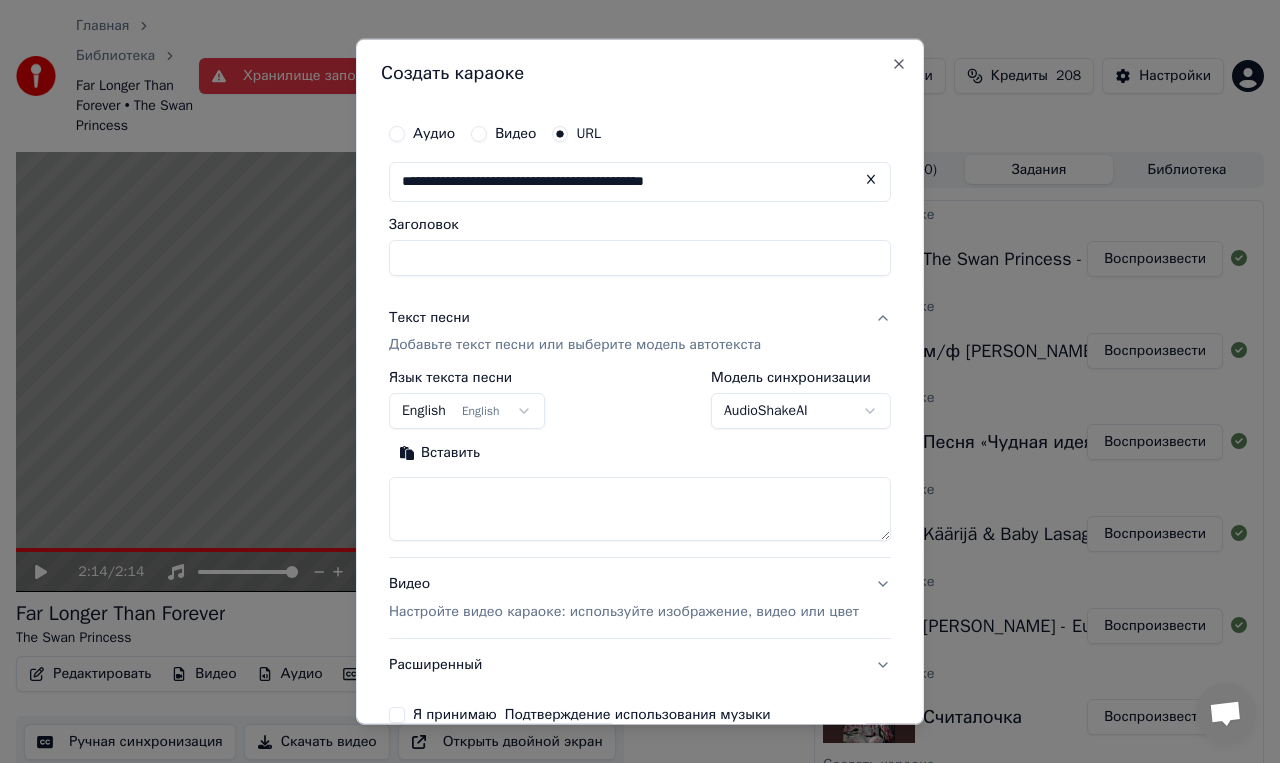 type on "**********" 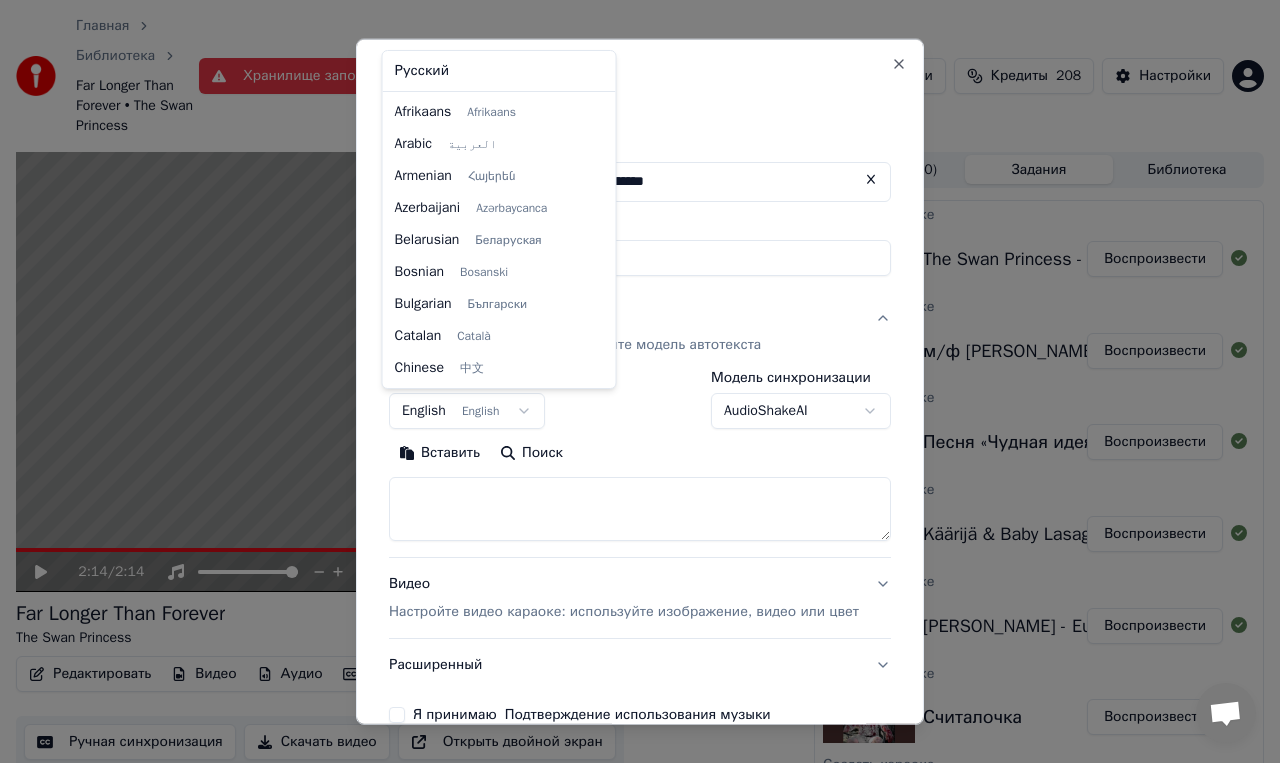 click on "Главная Библиотека Far Longer Than Forever • The Swan Princess Хранилище заполнено Создать Импортировать FAQ Видео-инструкции Кредиты 208 Настройки 2:14  /  2:14 Far Longer Than Forever The Swan Princess BPM 159 Тональность Am Редактировать Видео Аудио Субтитры Загрузить Облачная библиотека Ручная синхронизация Скачать видео Открыть двойной экран Очередь ( 10 ) Задания Библиотека Создать караоке The Swan Princess - Far Longer Than Forever Воспроизвести Создать караоке м/ф Энканто – Не упоминай [PERSON_NAME] HD Воспроизвести Создать караоке Песня «Чудная идея» из мультфильма «Принцесса-Лебедь» Воспроизвести Создать караоке URL" at bounding box center (640, 381) 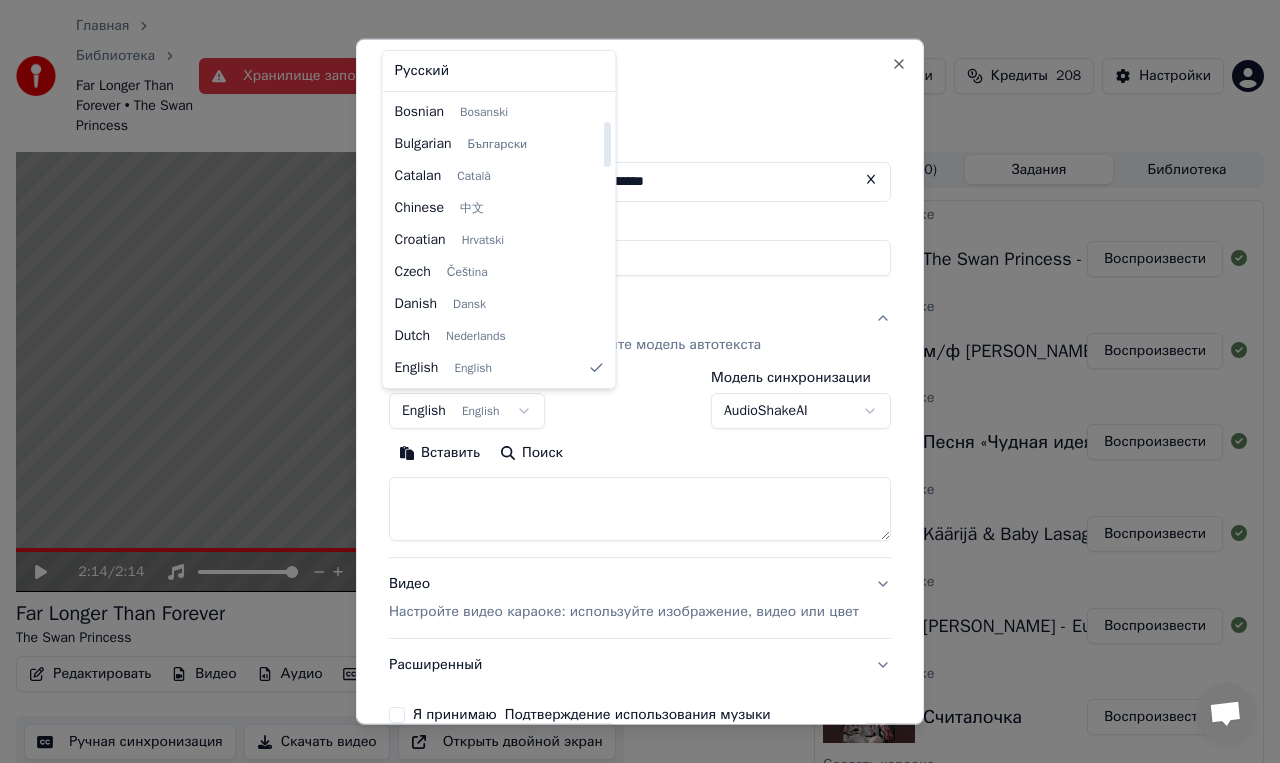 select on "**" 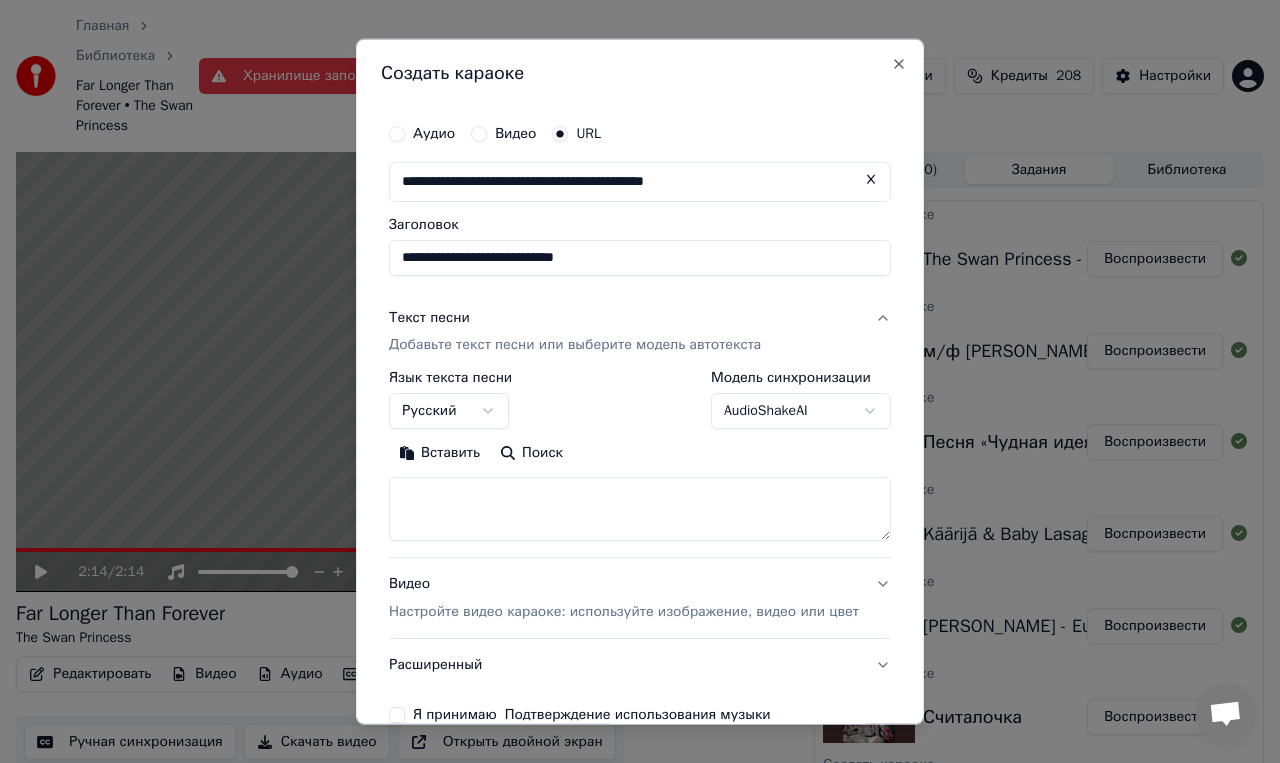click at bounding box center (640, 509) 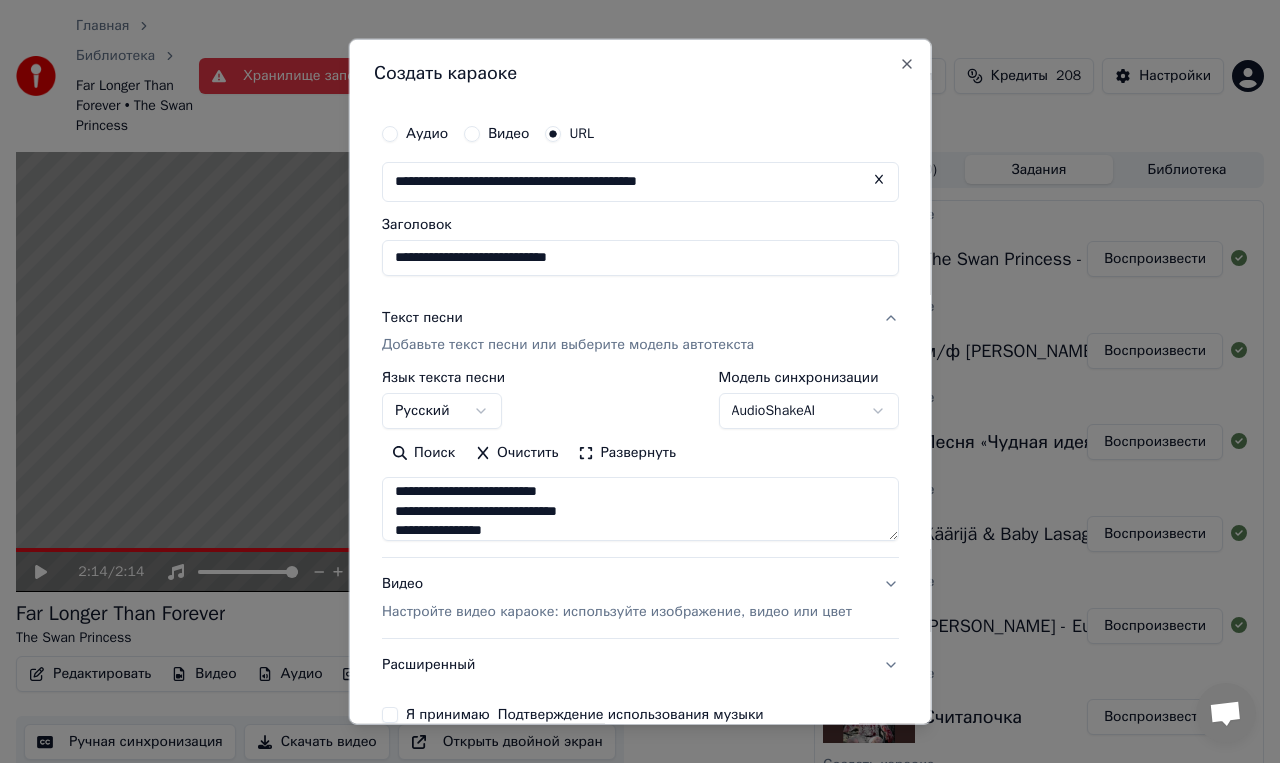 scroll, scrollTop: 1233, scrollLeft: 0, axis: vertical 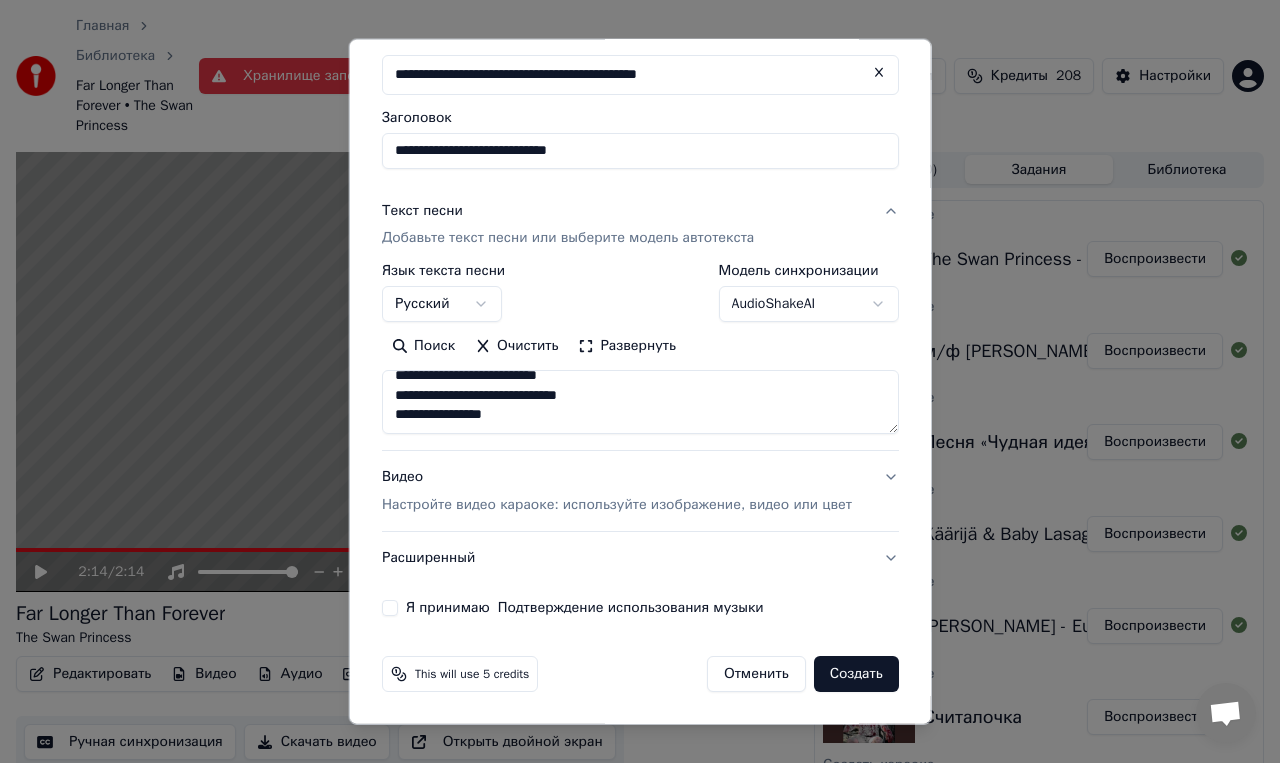 type on "**********" 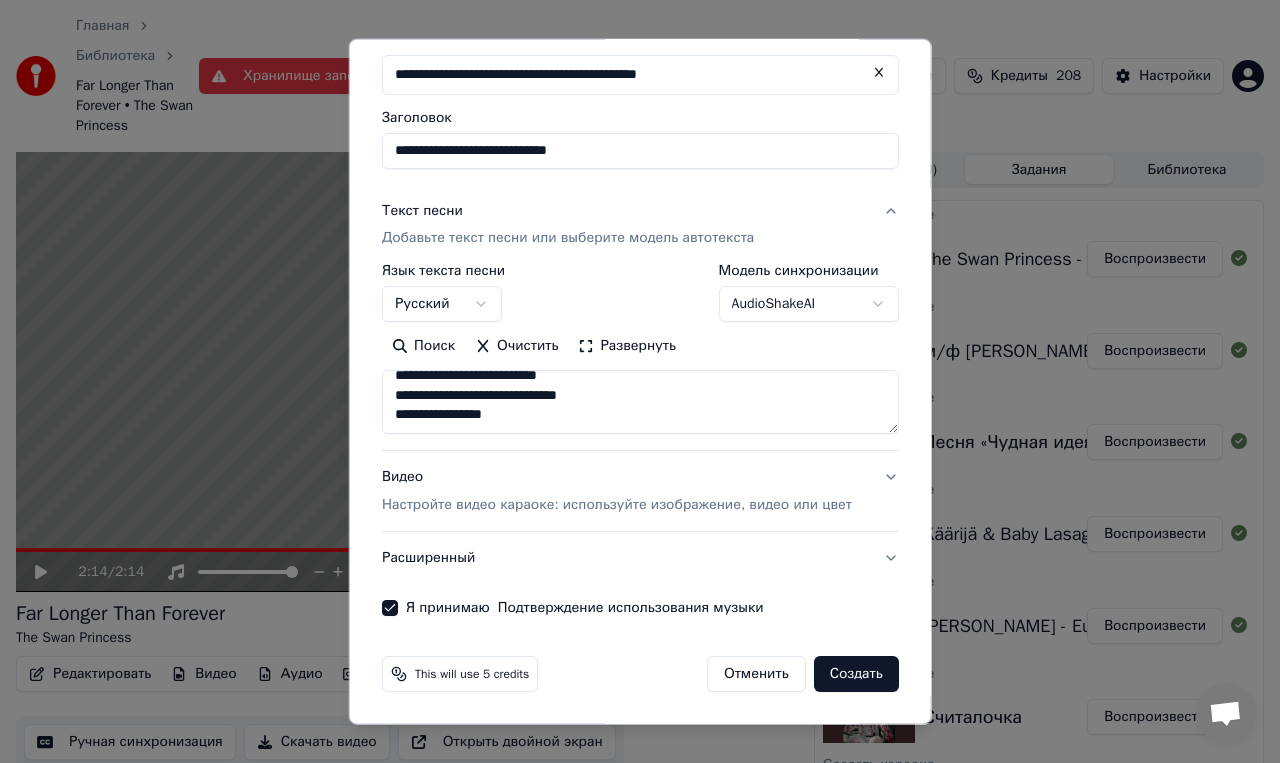 click on "This will use 5 credits" at bounding box center [460, 674] 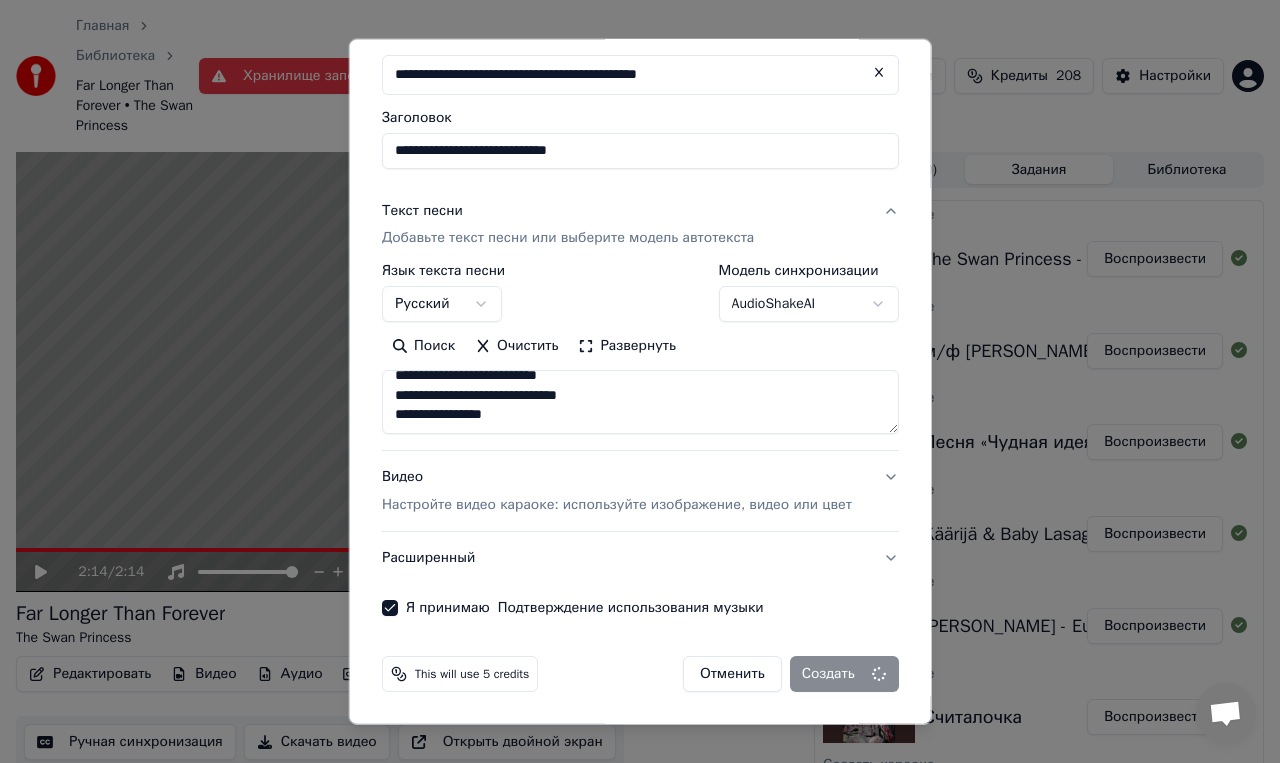type 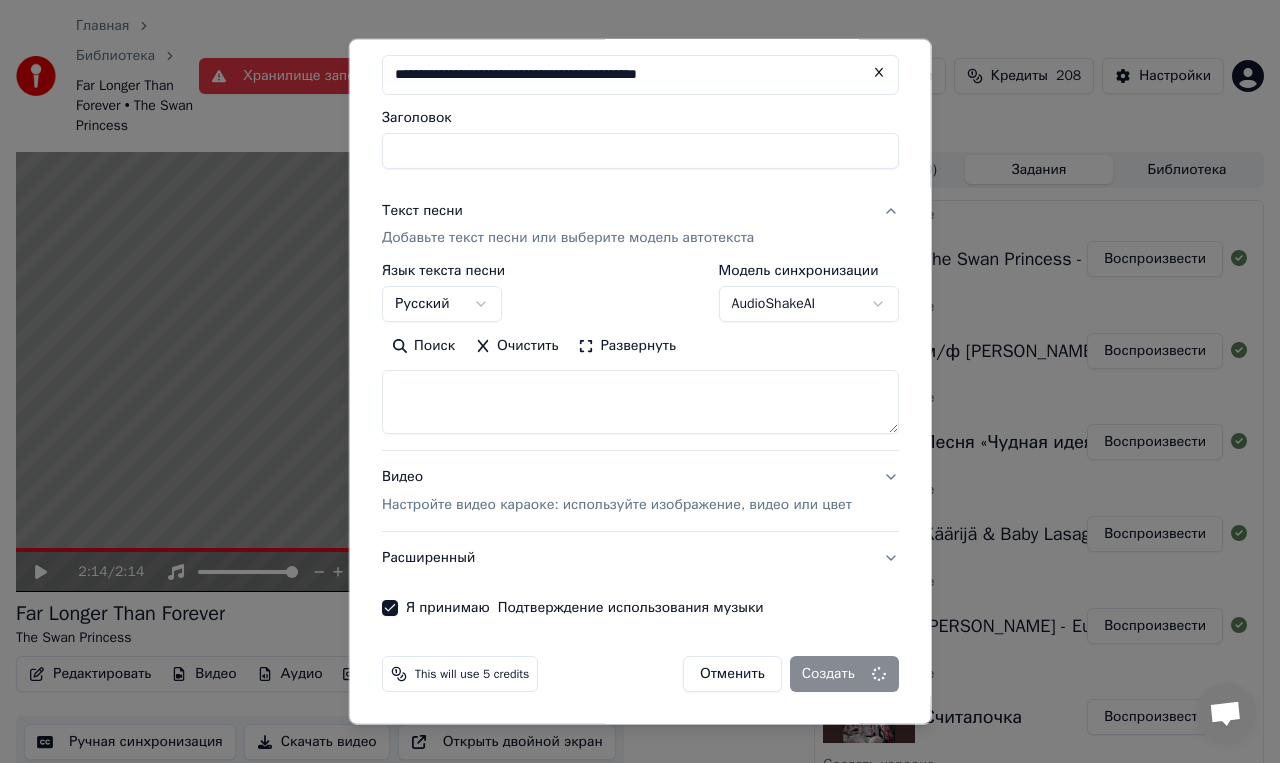 select 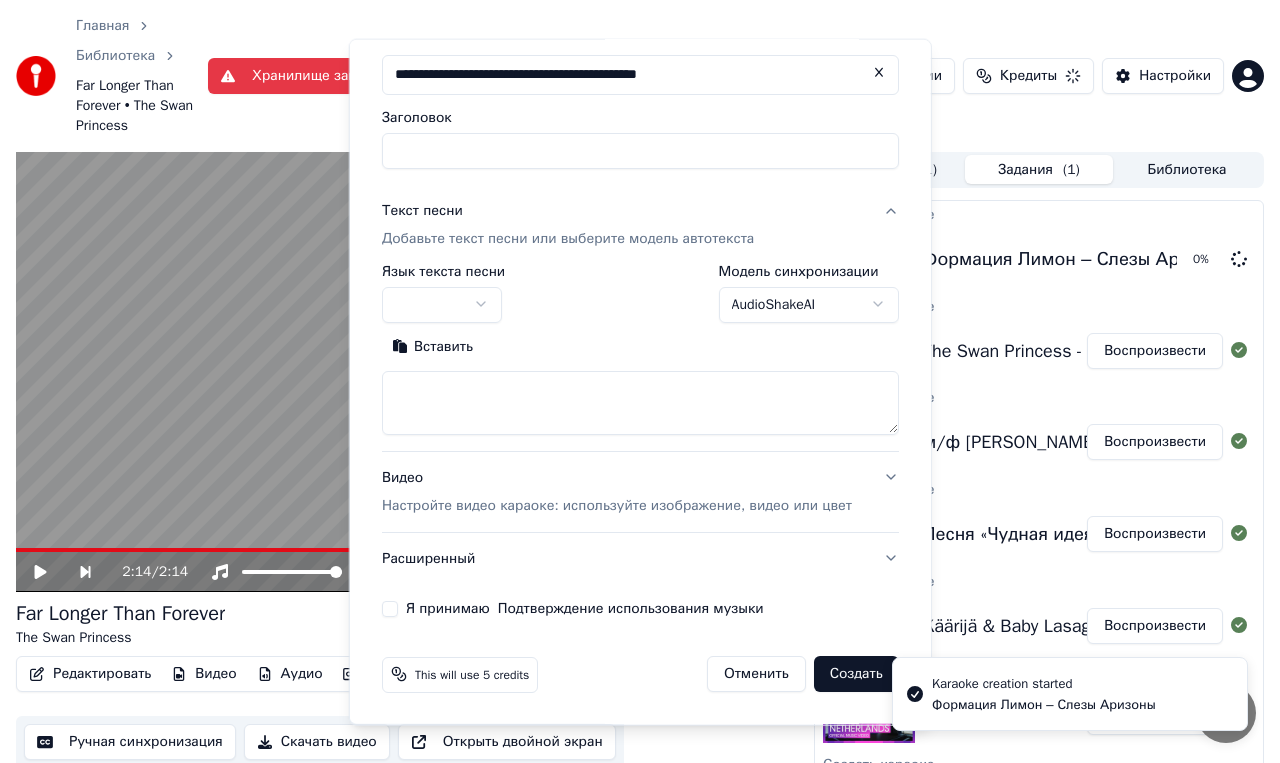 scroll, scrollTop: 0, scrollLeft: 0, axis: both 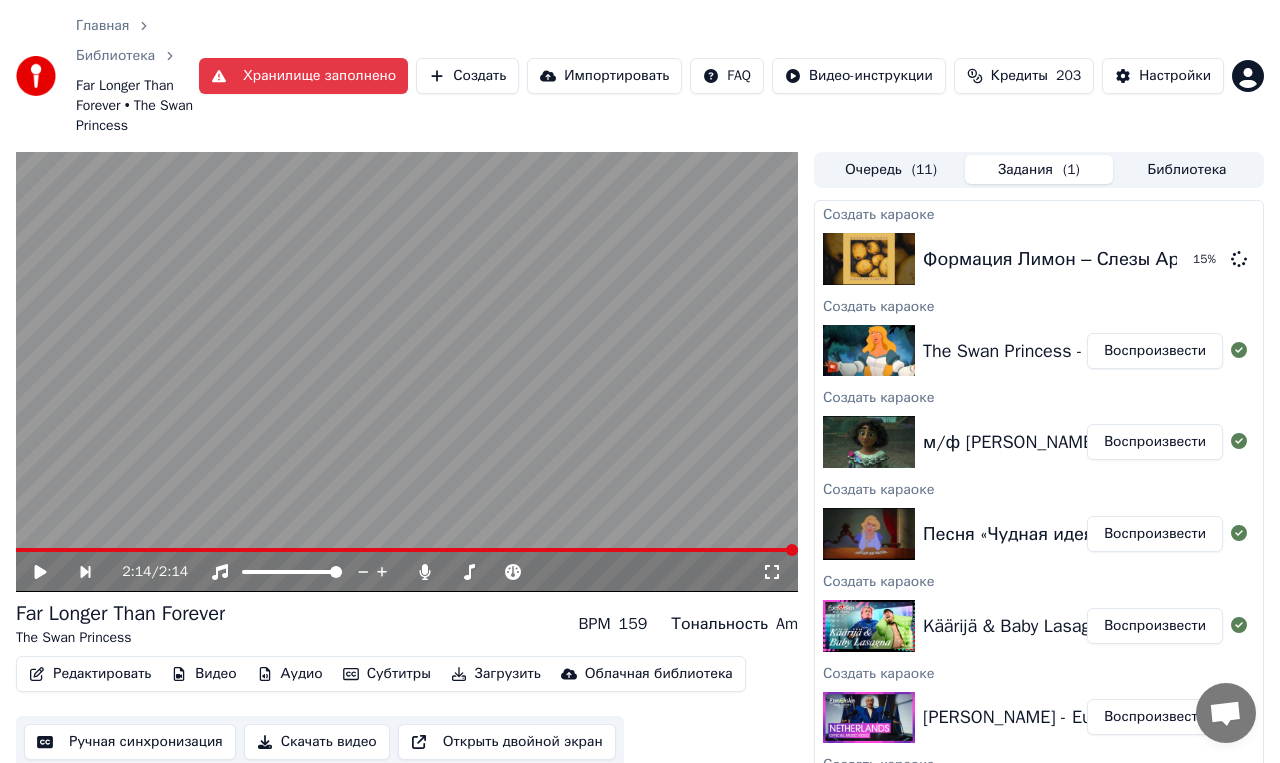 click on "Создать" at bounding box center (467, 76) 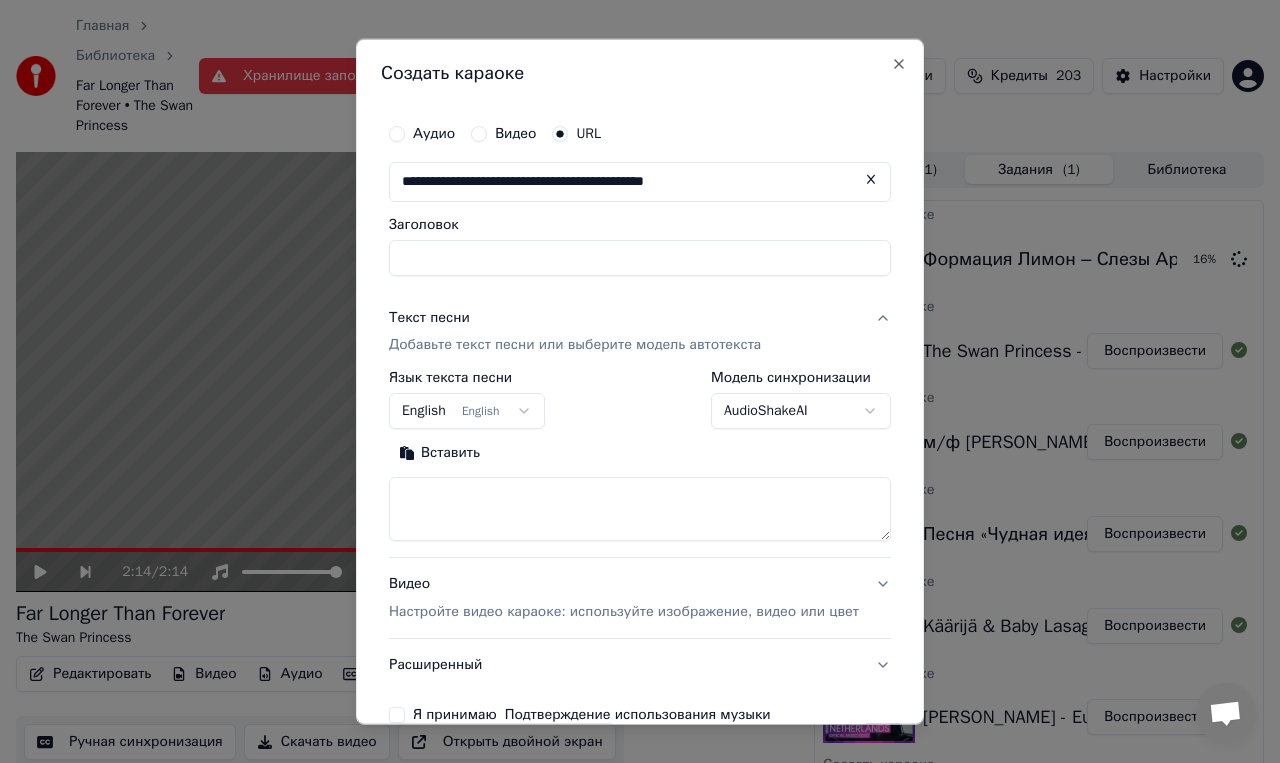 type on "**********" 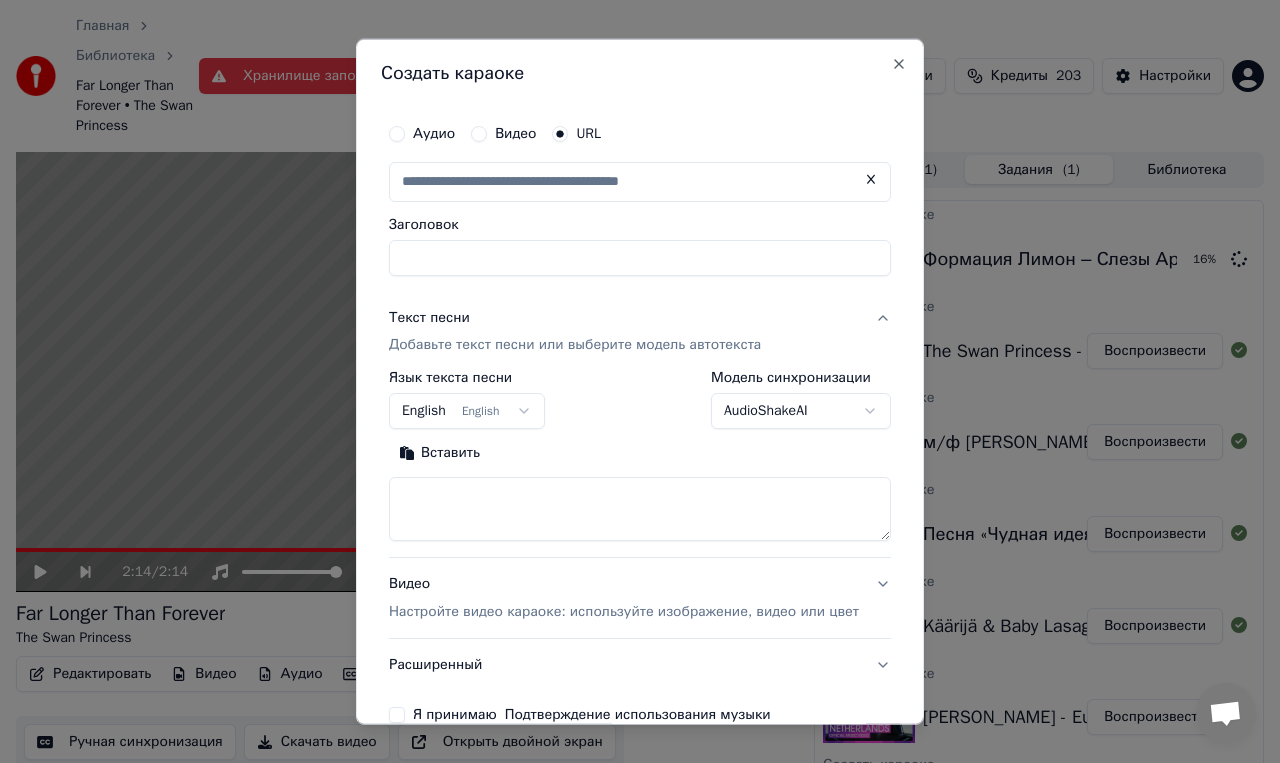 click on "**********" at bounding box center (640, 381) 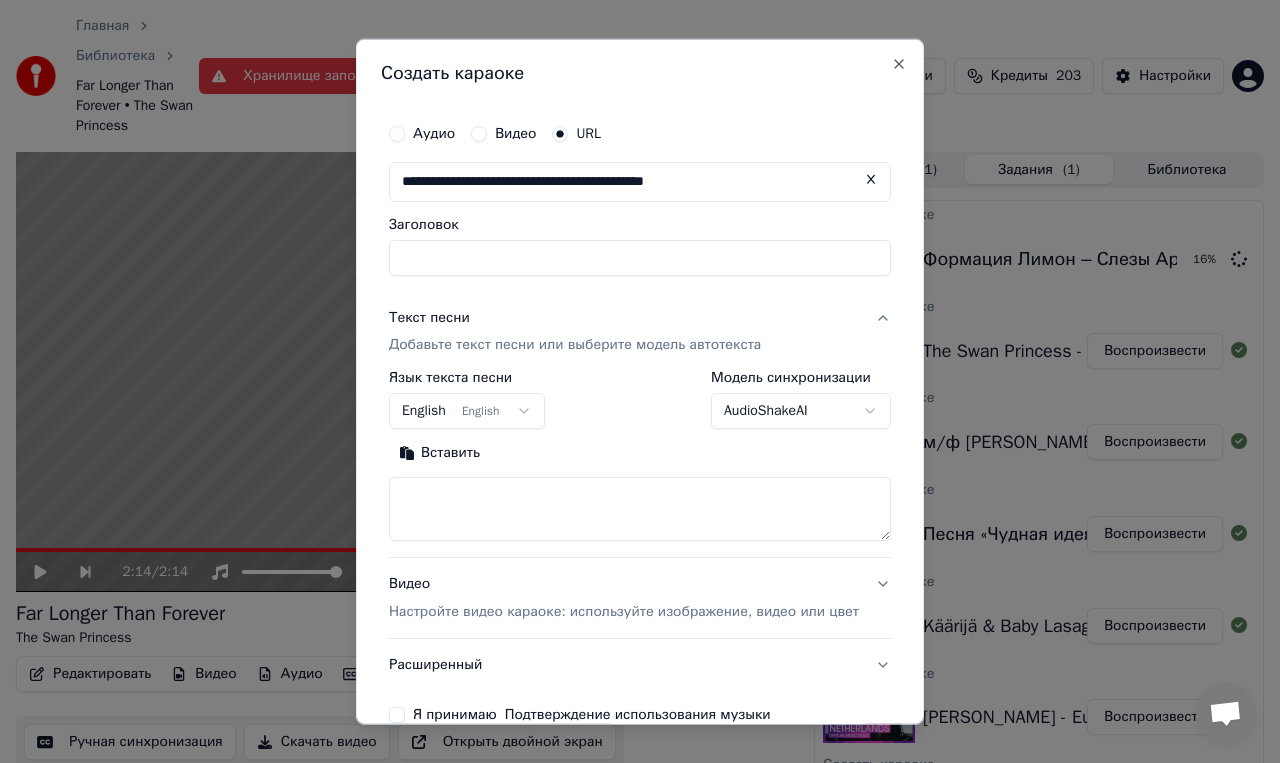 type on "**********" 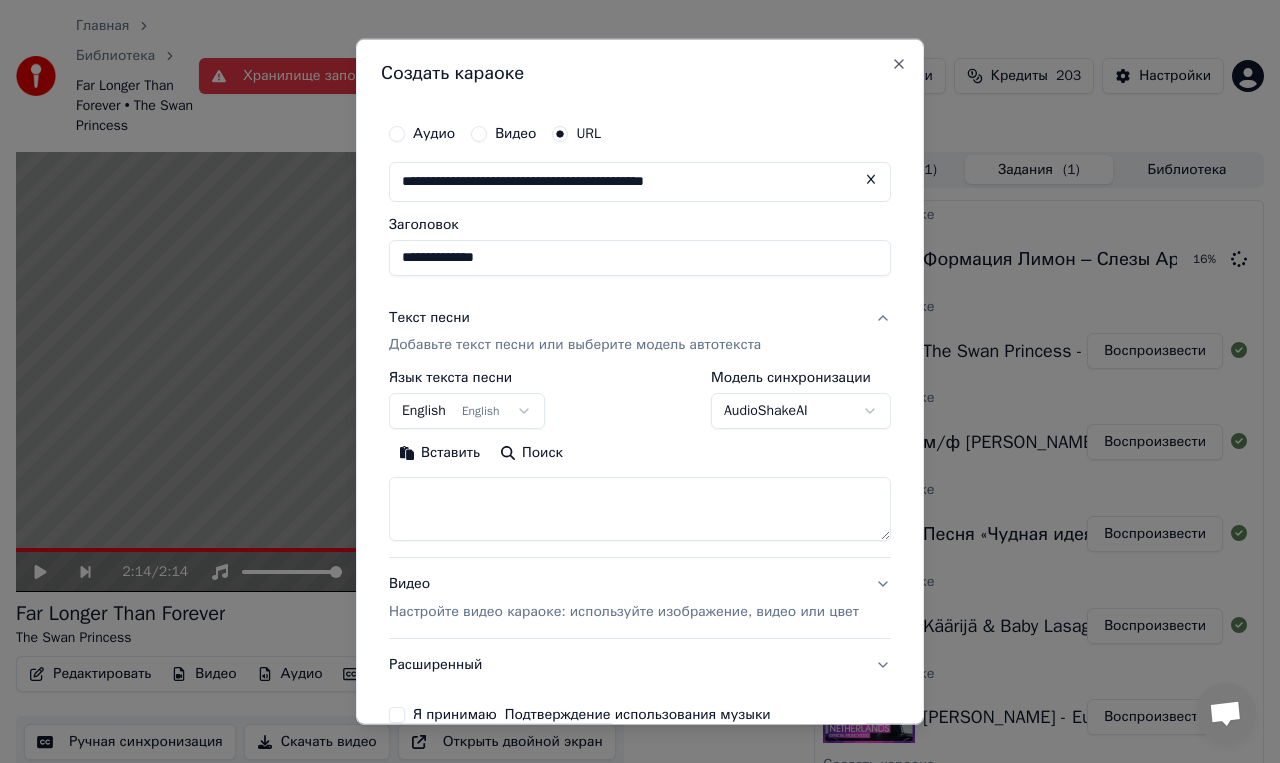 click on "**********" at bounding box center (640, 181) 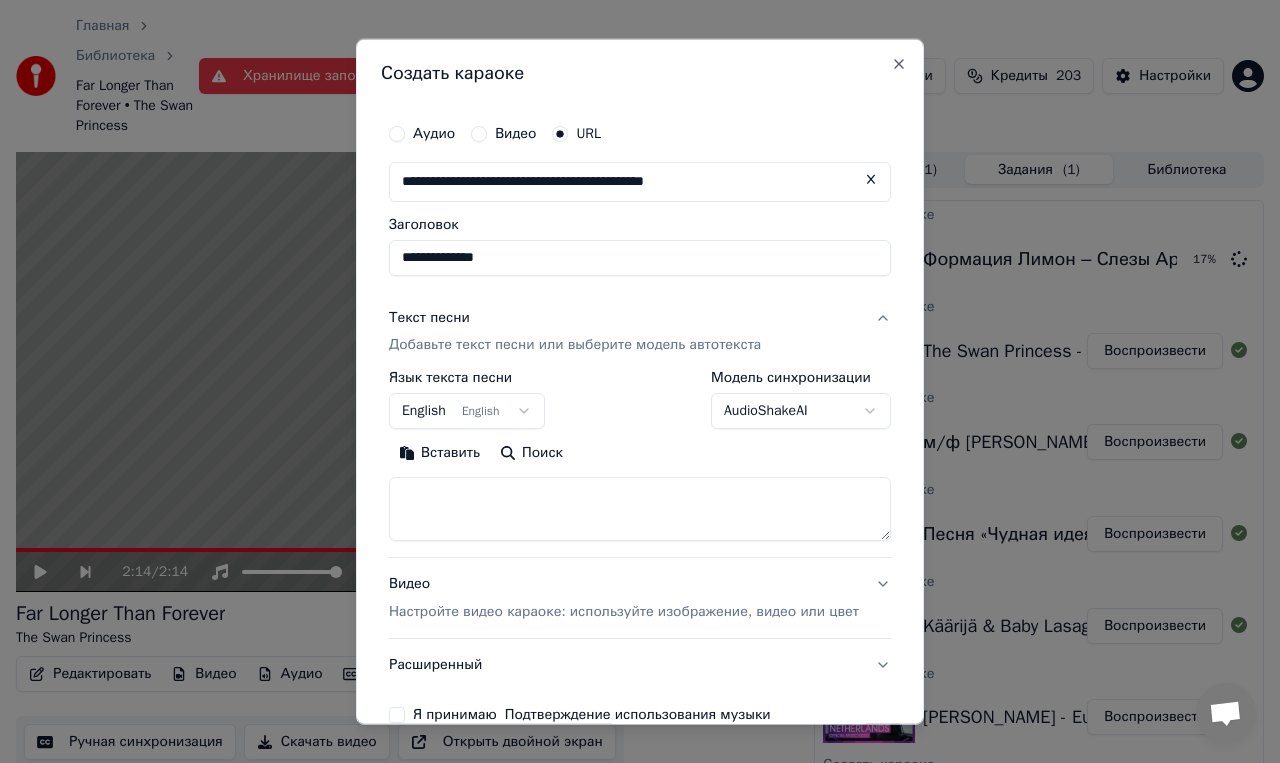 click at bounding box center [640, 509] 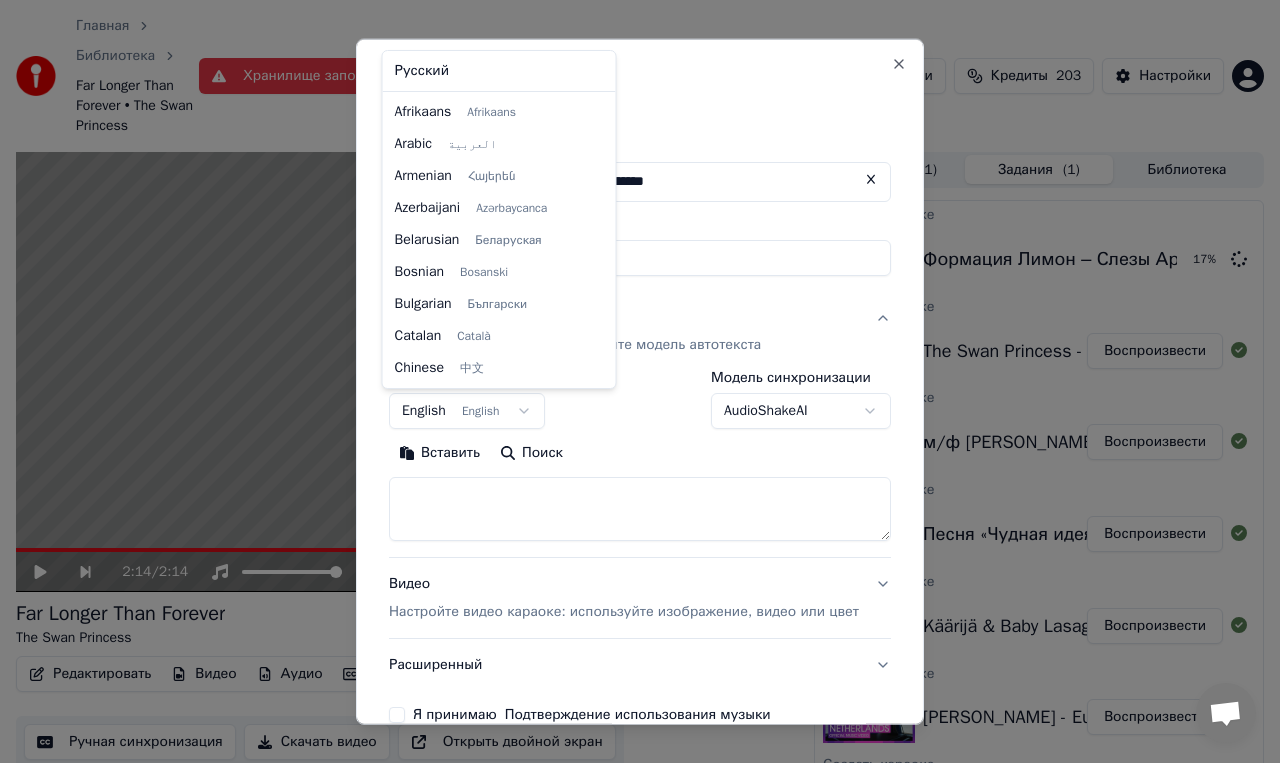 scroll, scrollTop: 160, scrollLeft: 0, axis: vertical 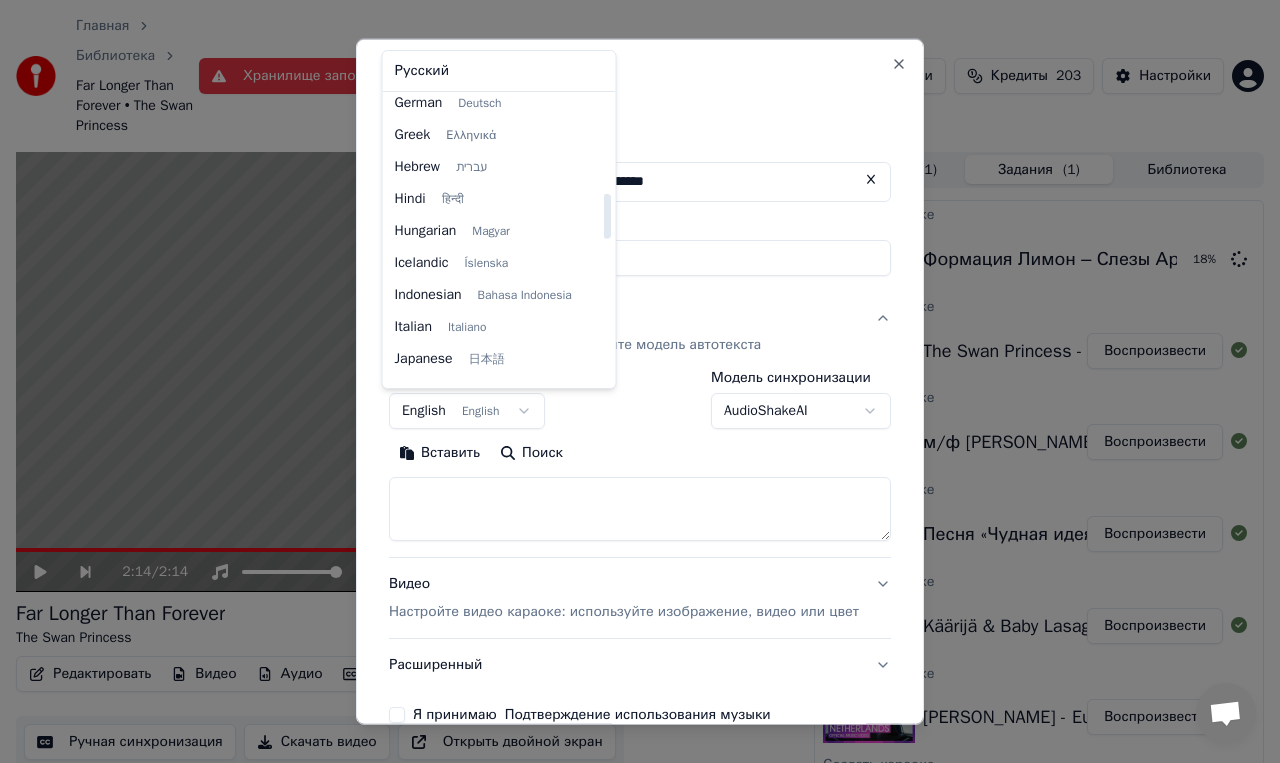 select on "**" 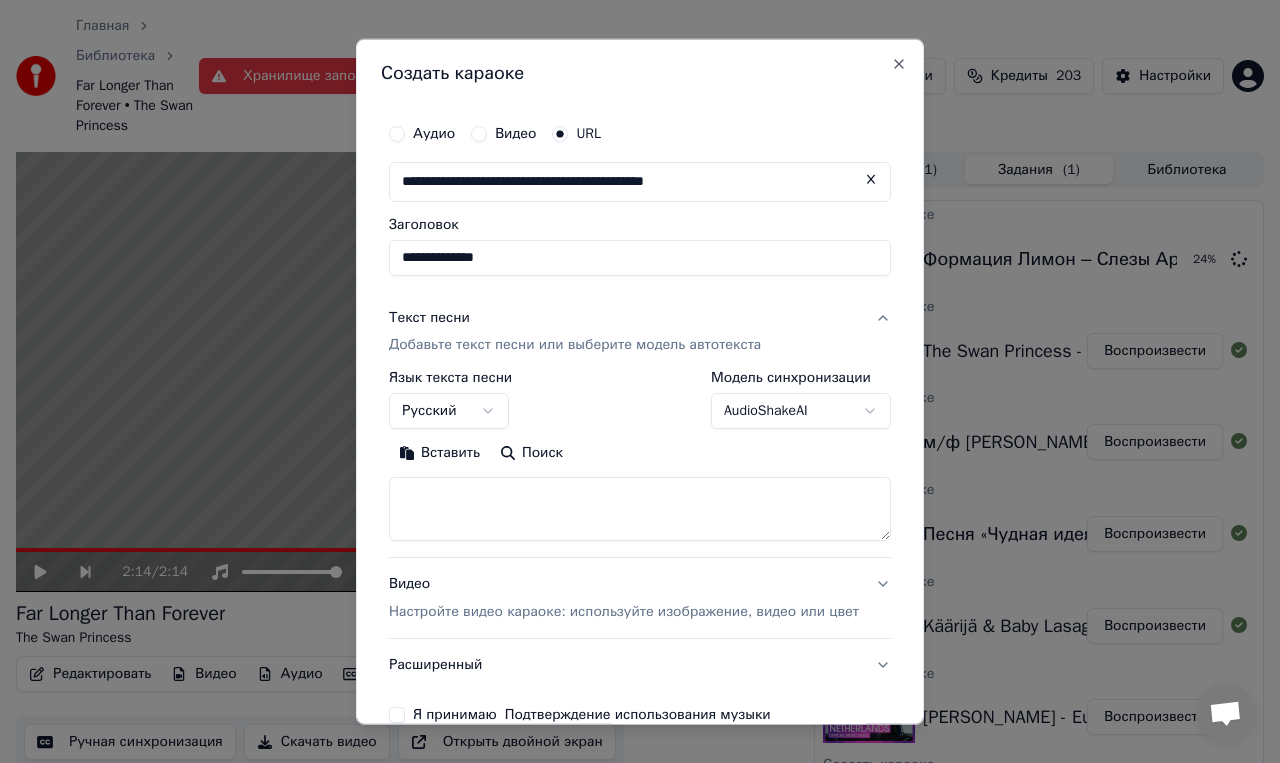click at bounding box center (640, 509) 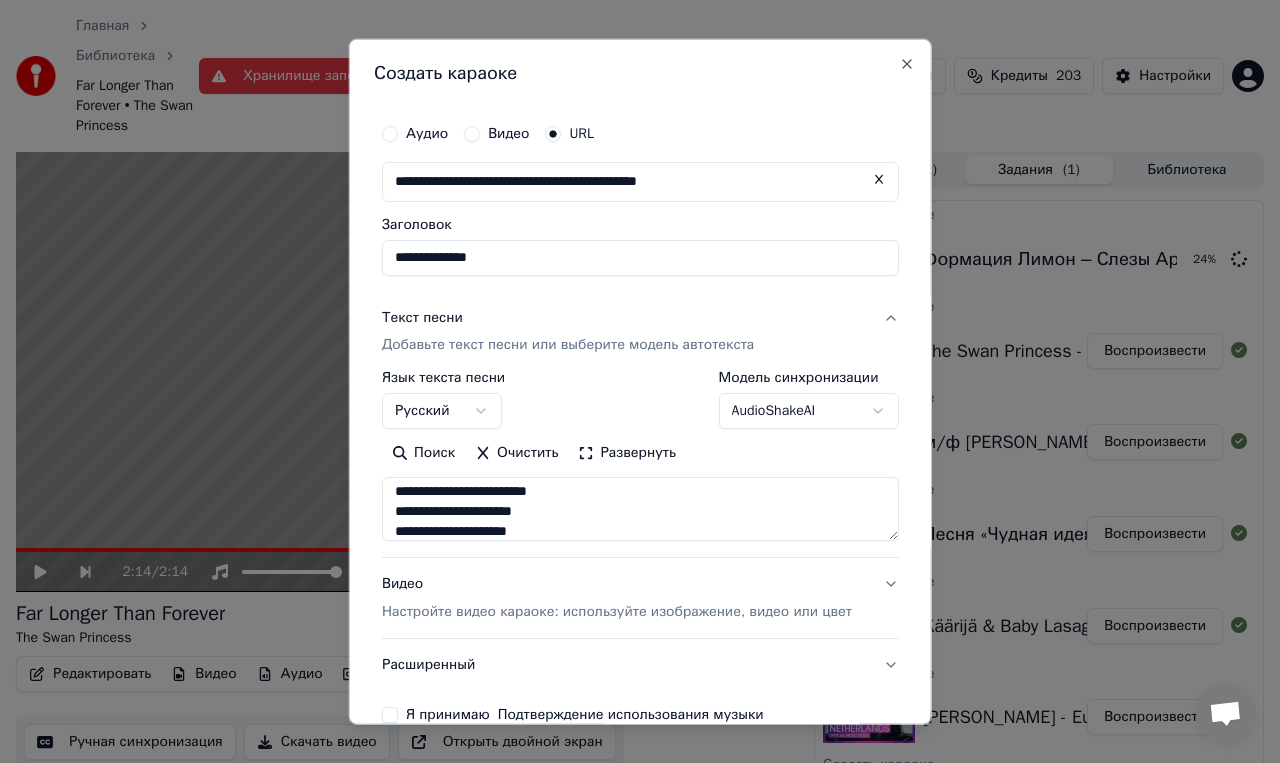 scroll, scrollTop: 1873, scrollLeft: 0, axis: vertical 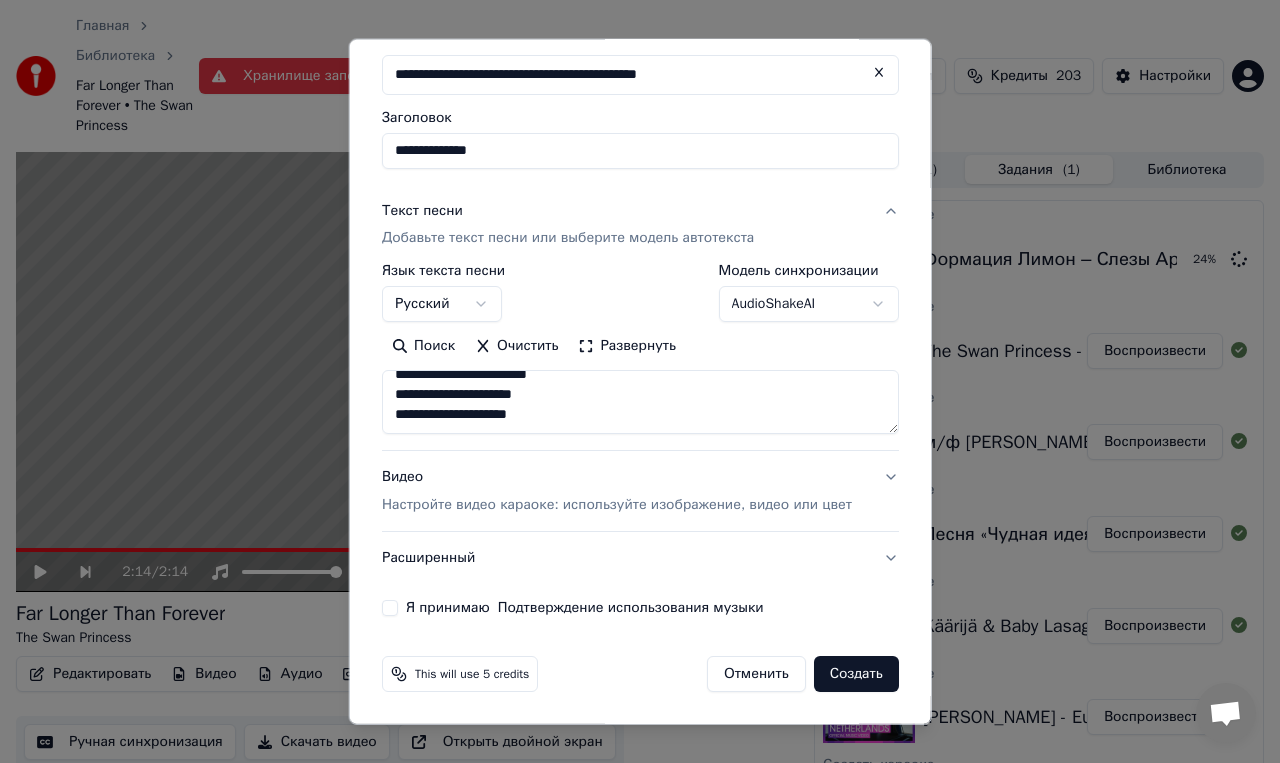 type on "**********" 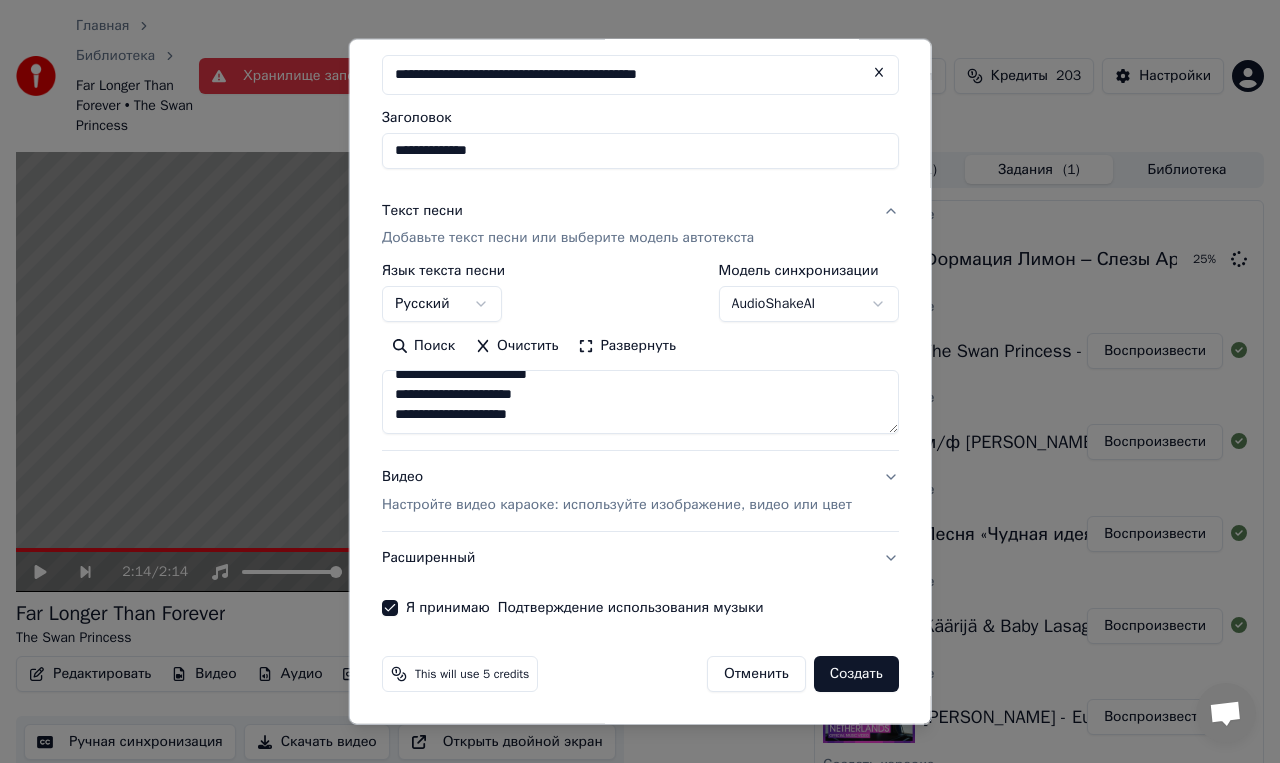 click on "Создать" at bounding box center (855, 674) 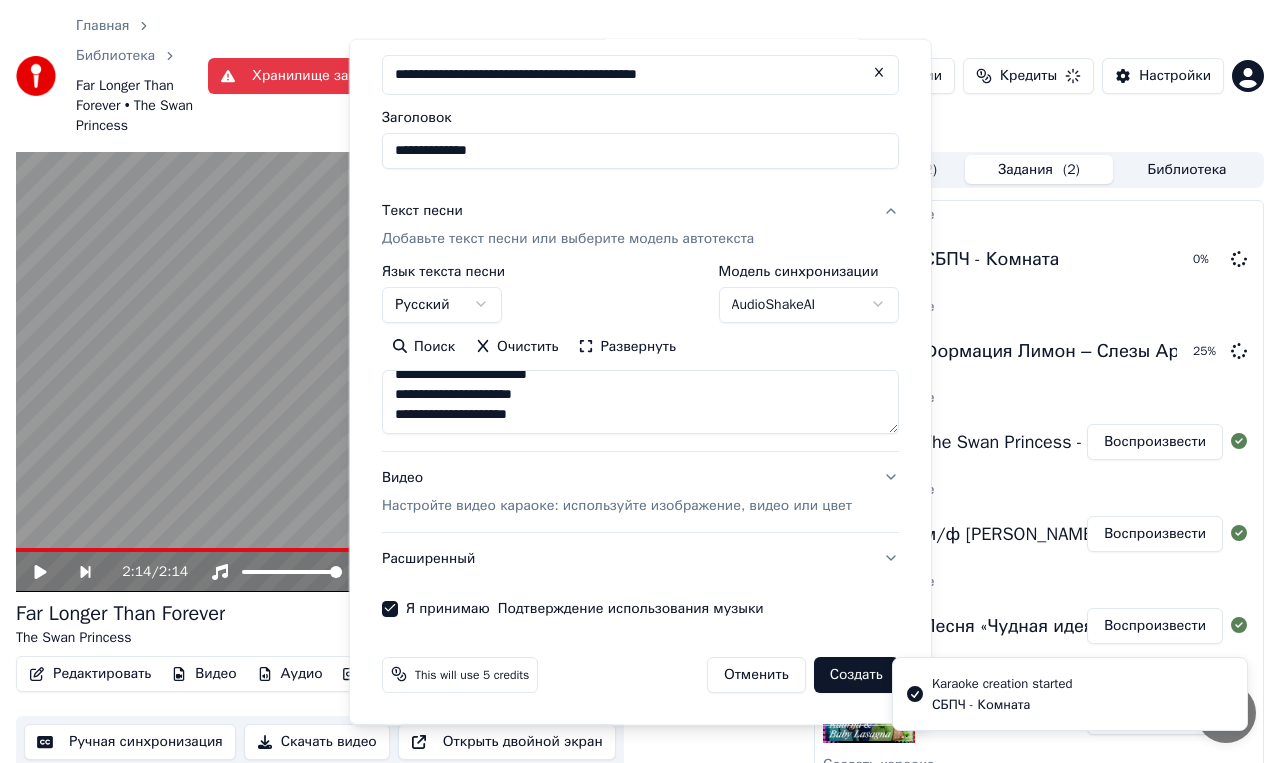 type 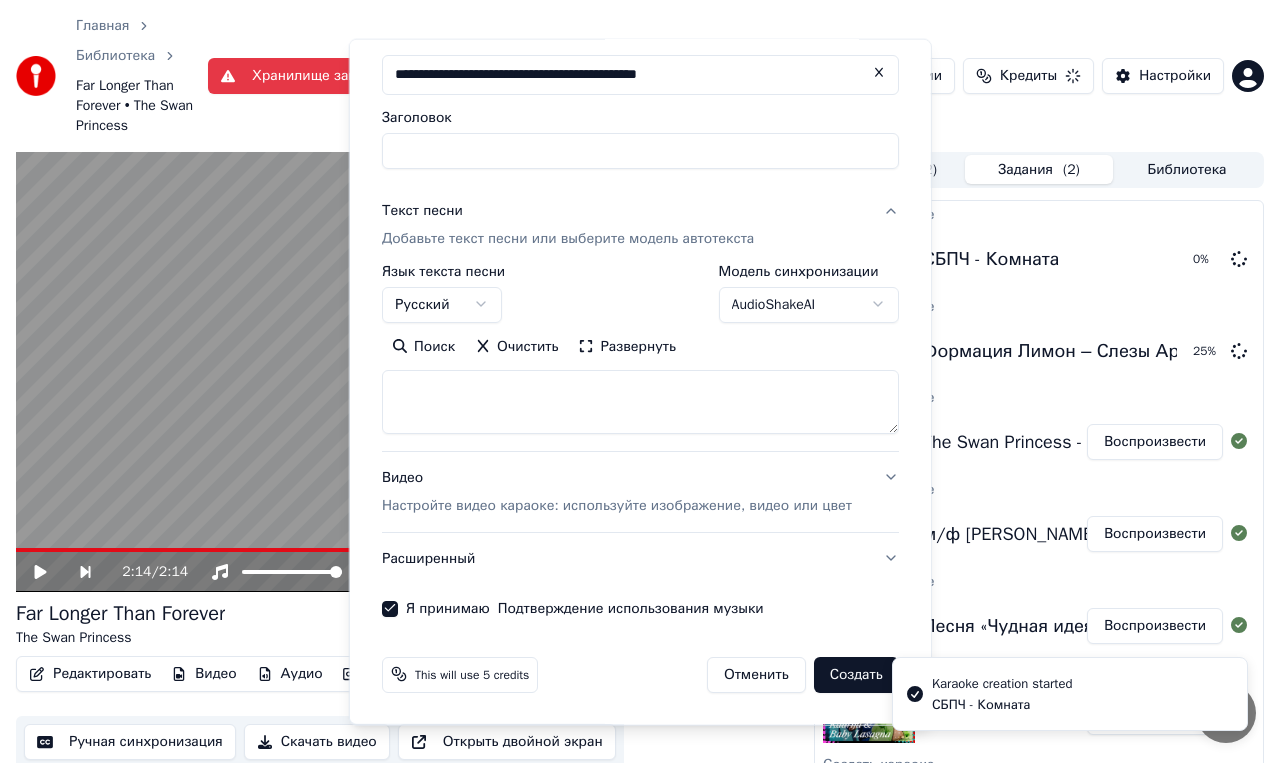 scroll, scrollTop: 0, scrollLeft: 0, axis: both 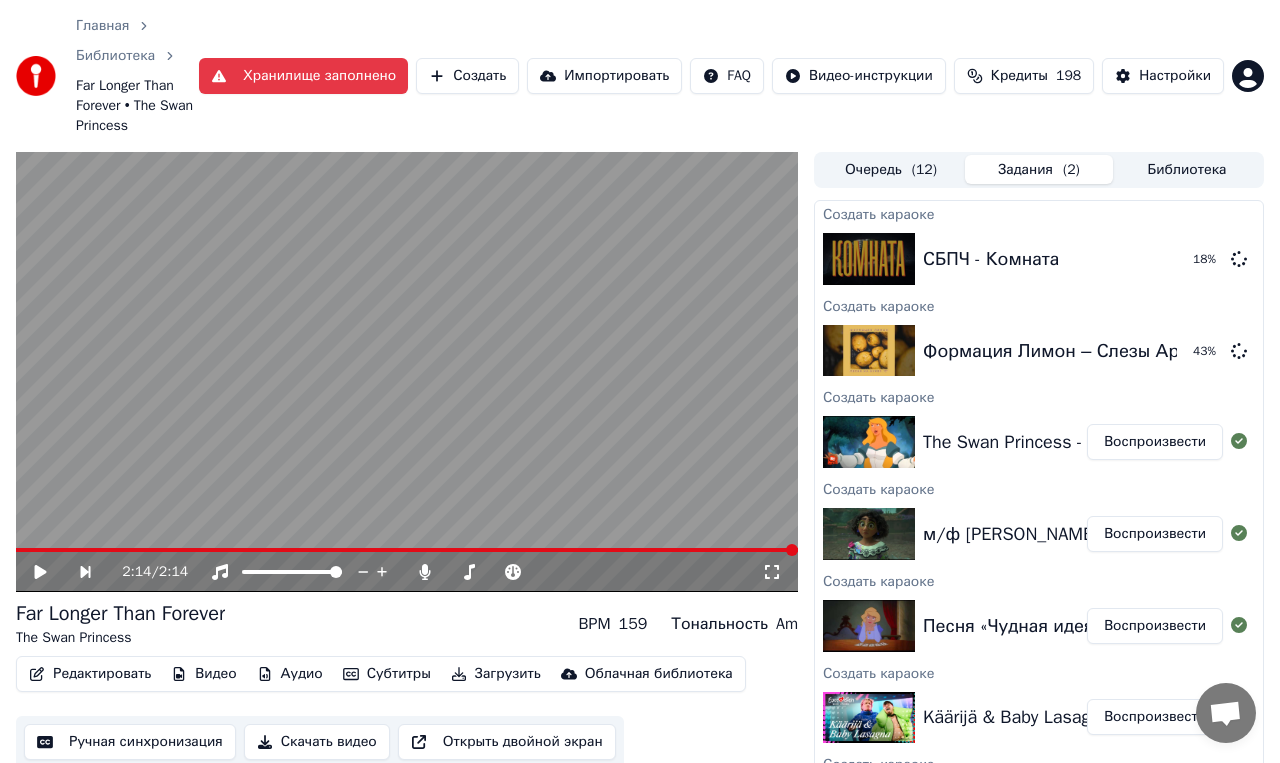 click on "Создать" at bounding box center (467, 76) 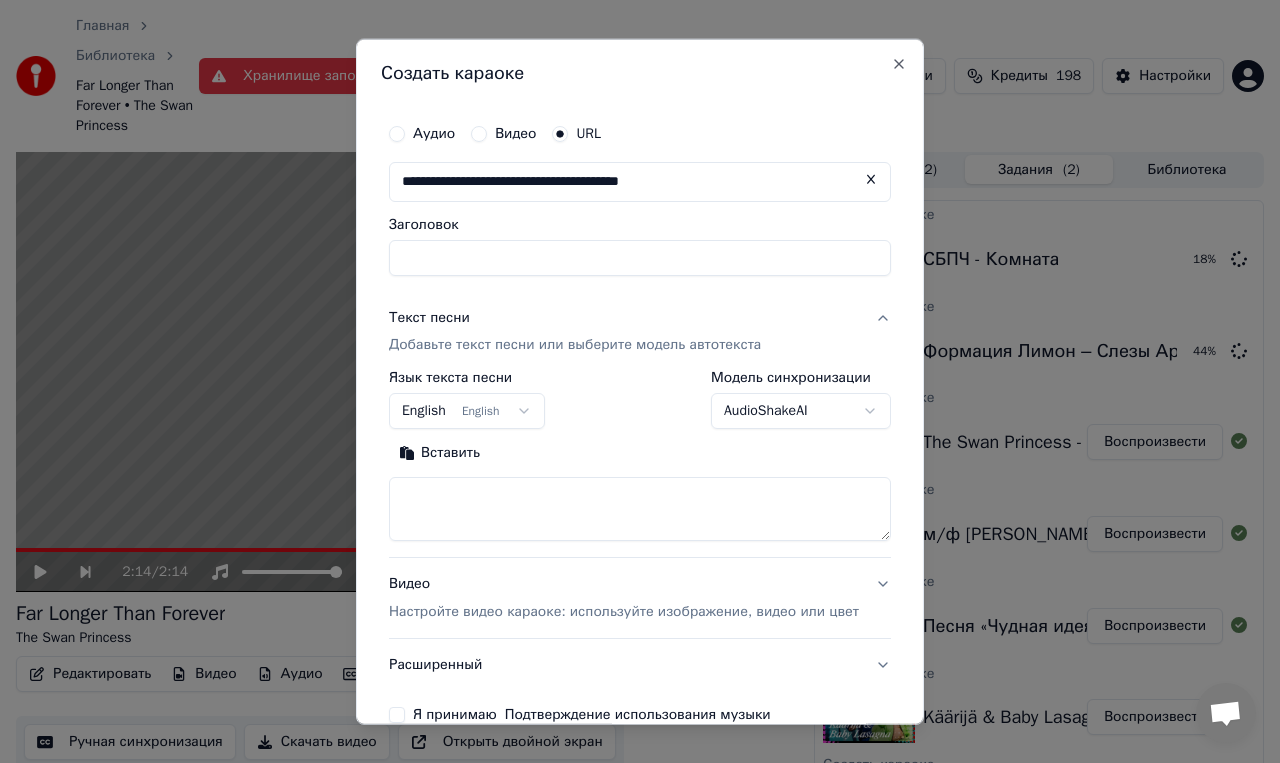 type on "**********" 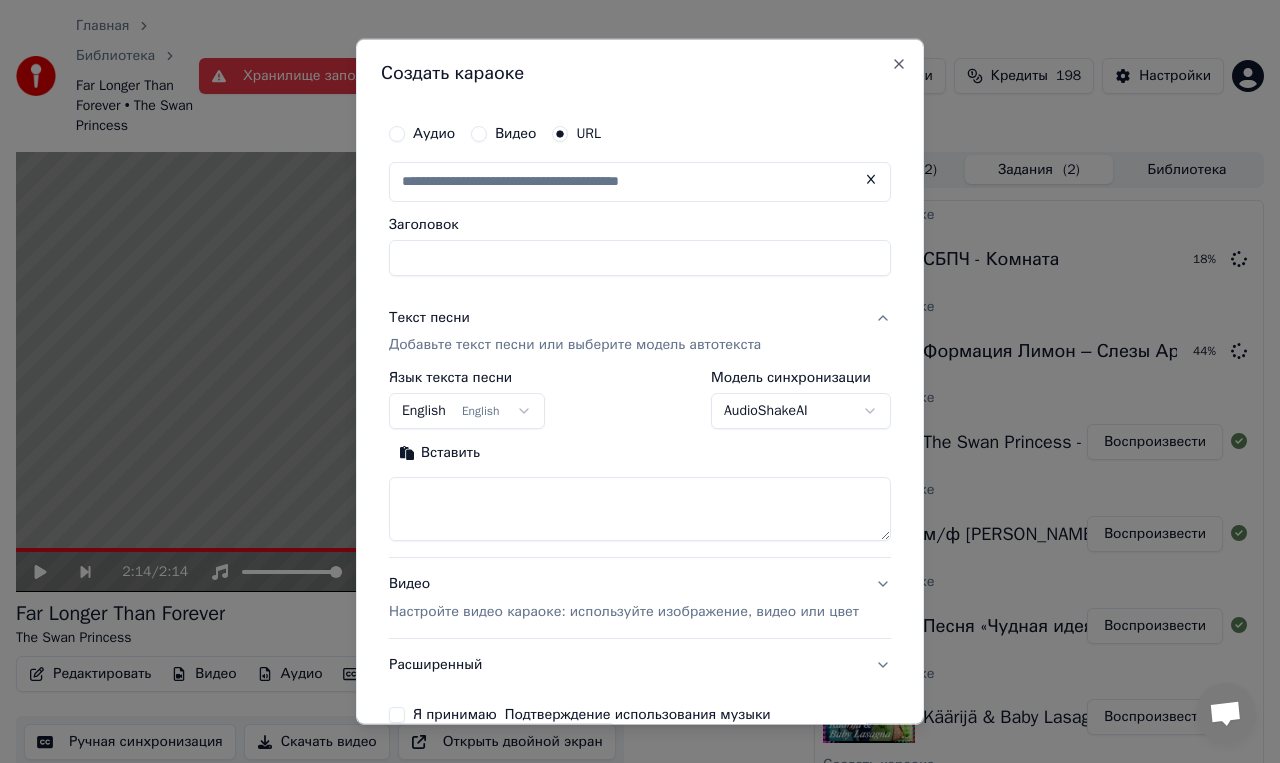 click on "Заголовок" at bounding box center (640, 257) 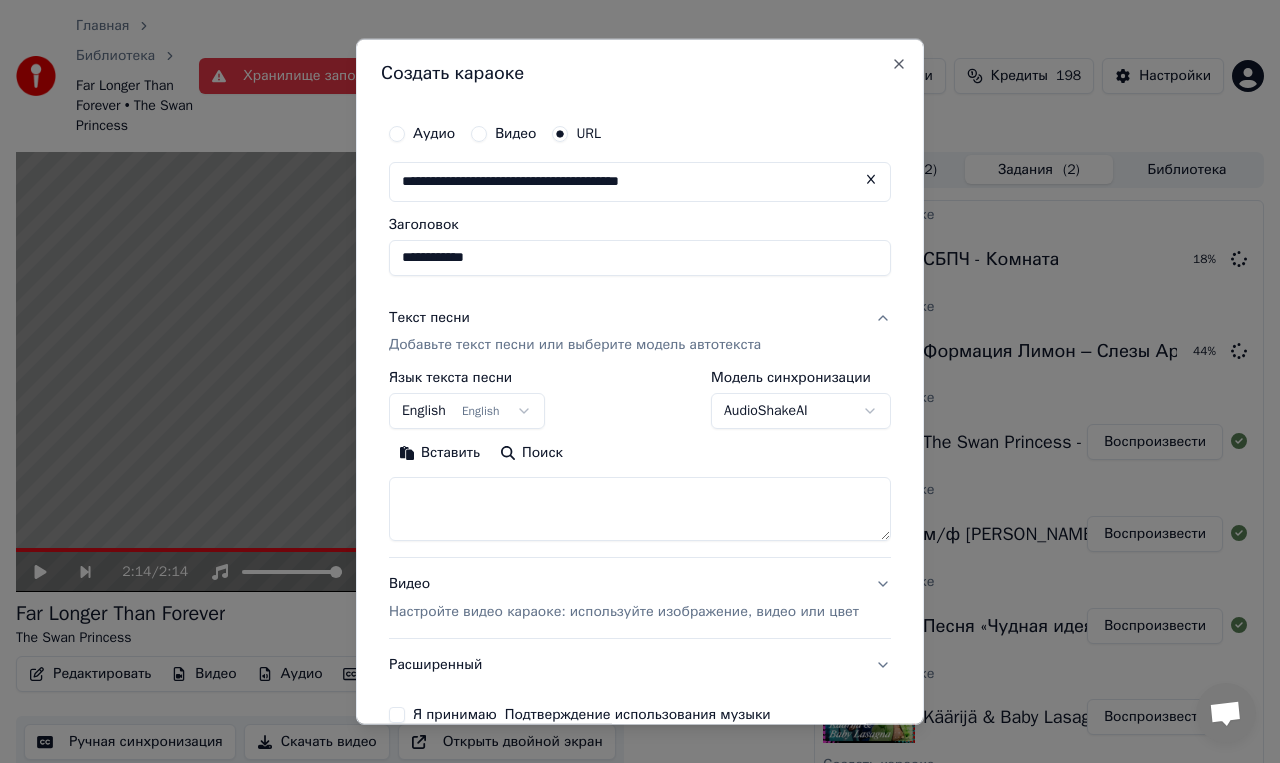 type on "**********" 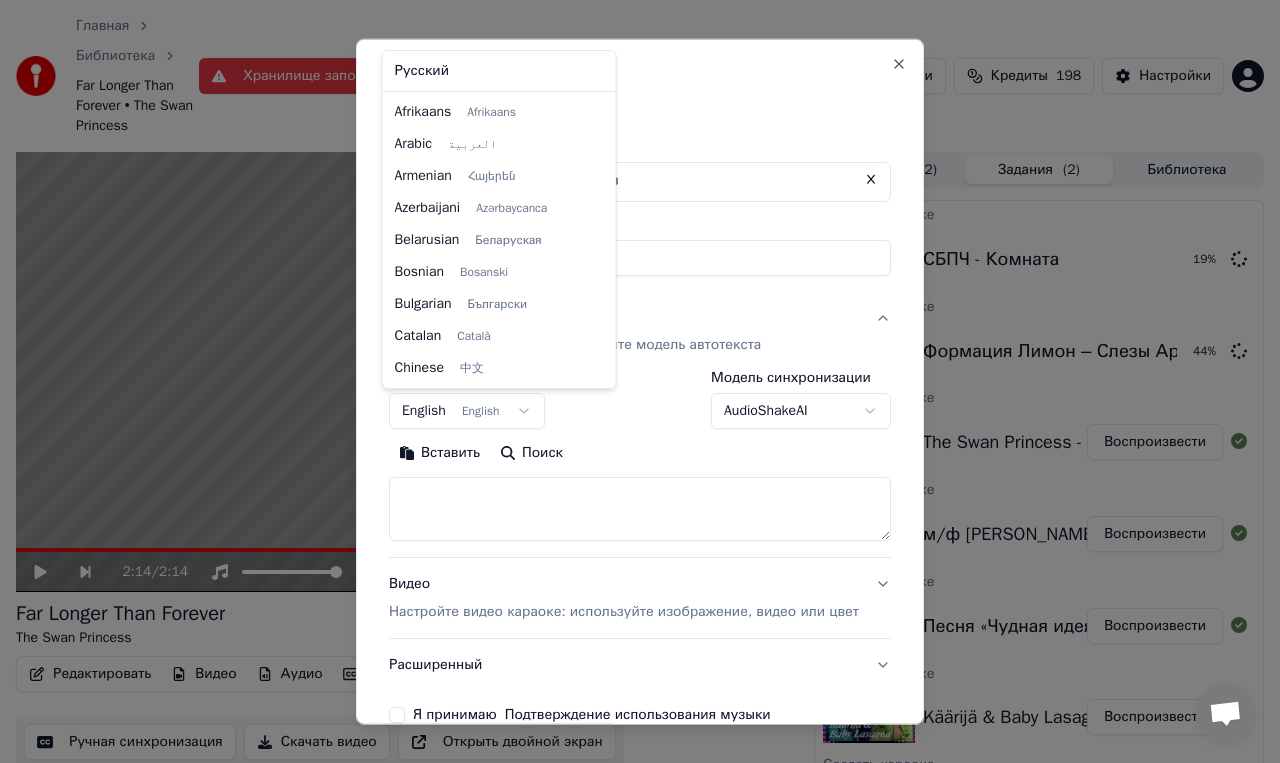 click on "Главная Библиотека Far Longer Than Forever • The Swan Princess [PERSON_NAME] заполнено Создать Импортировать FAQ Видео-инструкции Кредиты 198 Настройки 2:14  /  2:14 Far Longer Than Forever The Swan Princess BPM 159 Тональность Am Редактировать Видео Аудио Субтитры Загрузить Облачная библиотека Ручная синхронизация Скачать видео Открыть двойной экран Очередь ( 12 ) Задания ( 2 ) Библиотека Создать караоке СБПЧ - Комната 19 % Создать караоке [PERSON_NAME] – Слезы Аризоны 44 % Создать караоке The Swan Princess - Far Longer Than Forever Воспроизвести Создать караоке м/ф Энканто – Не упоминай [PERSON_NAME] HD Воспроизвести Создать караоке" at bounding box center [640, 381] 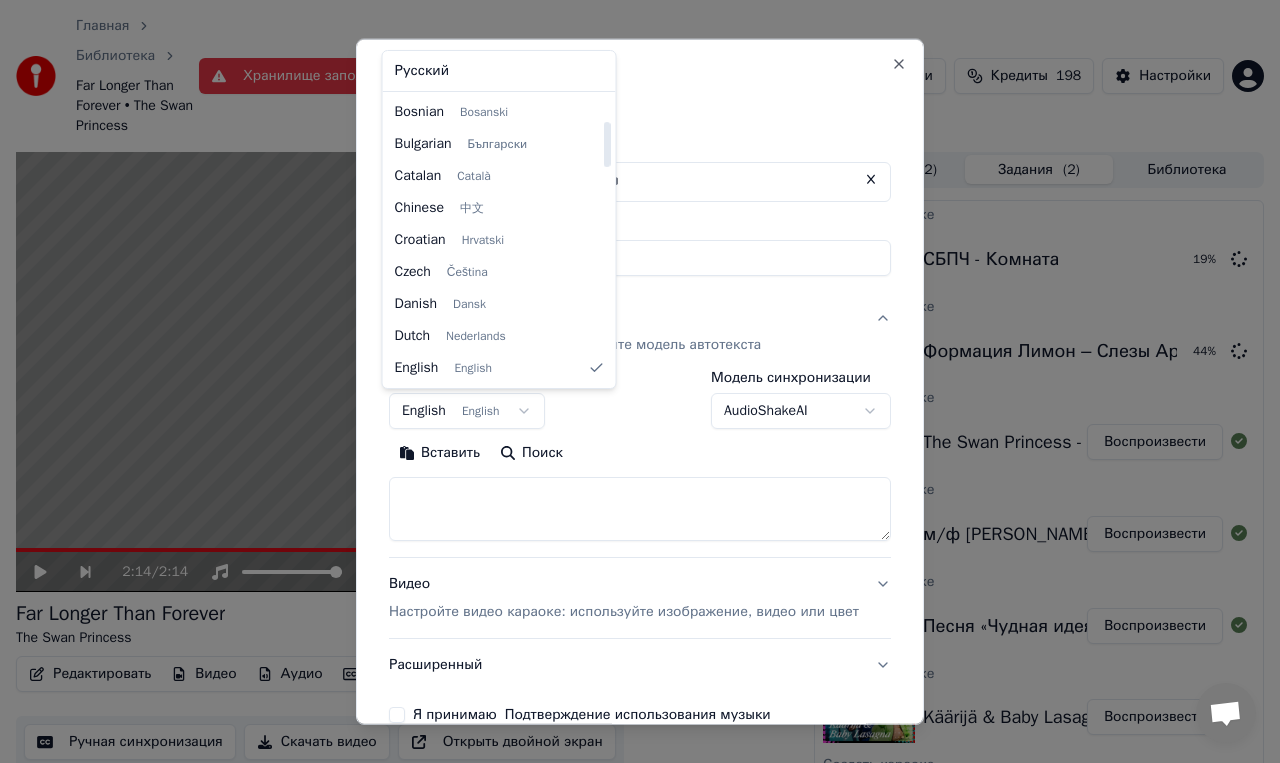 select on "**" 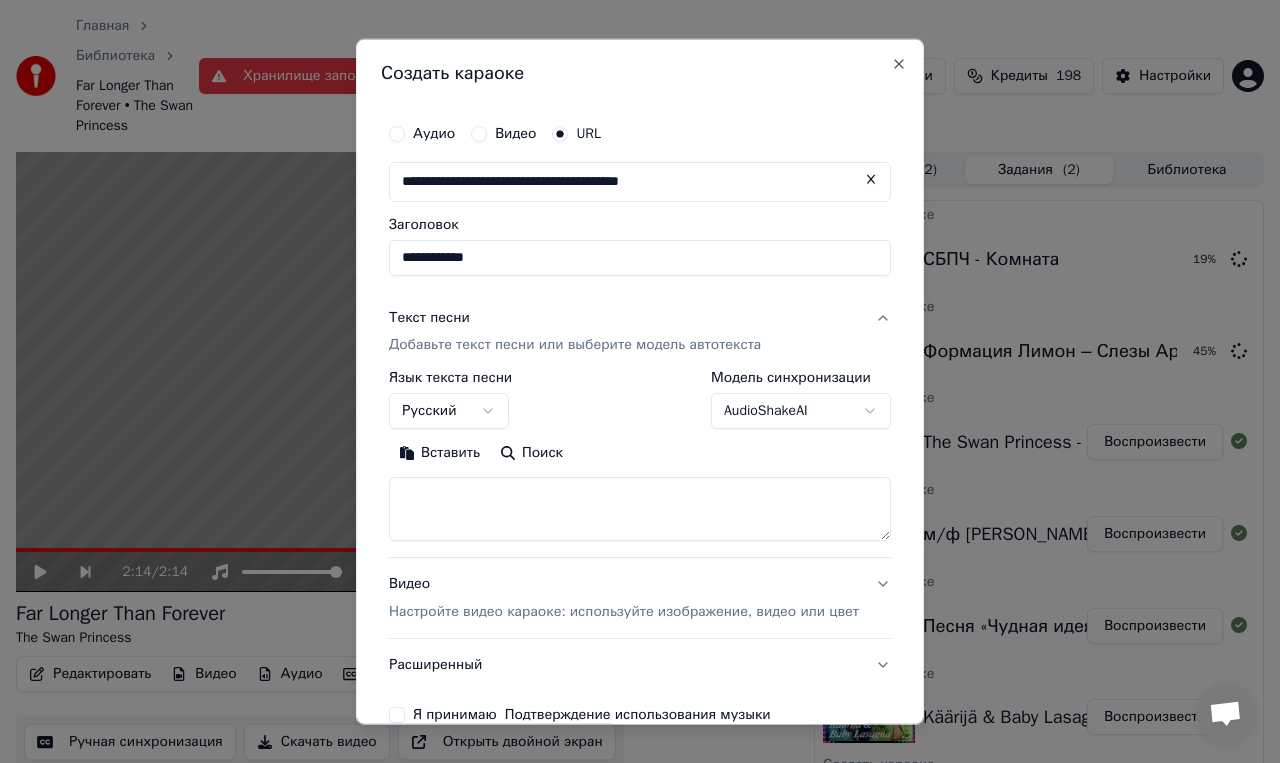 click on "**********" at bounding box center [640, 257] 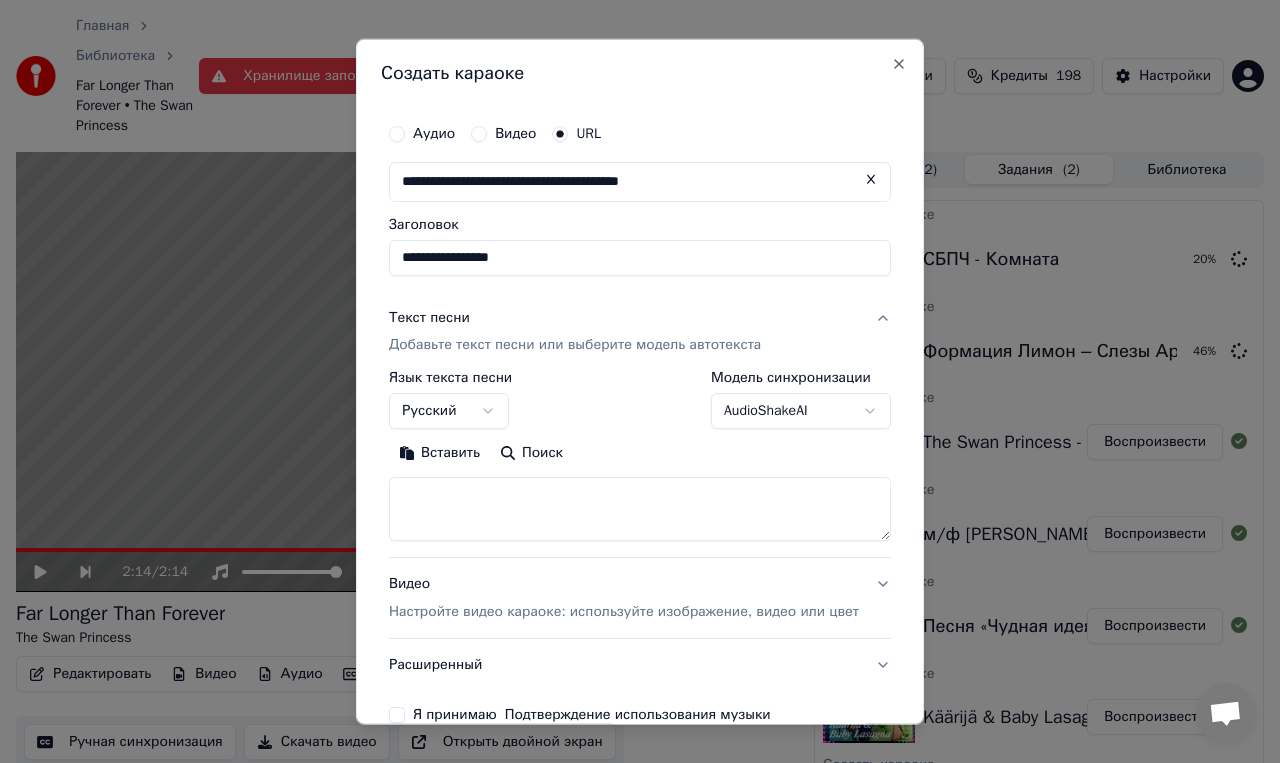drag, startPoint x: 436, startPoint y: 256, endPoint x: 356, endPoint y: 256, distance: 80 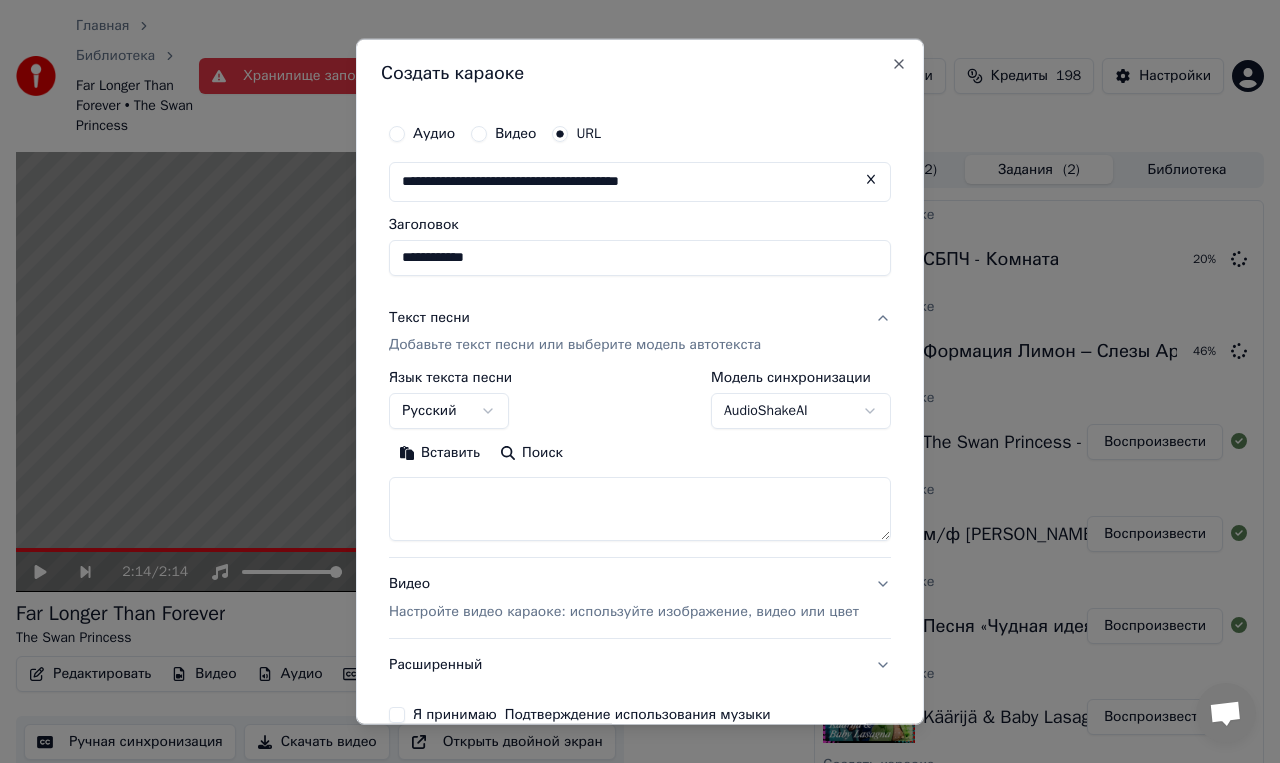 click on "**********" at bounding box center [640, 257] 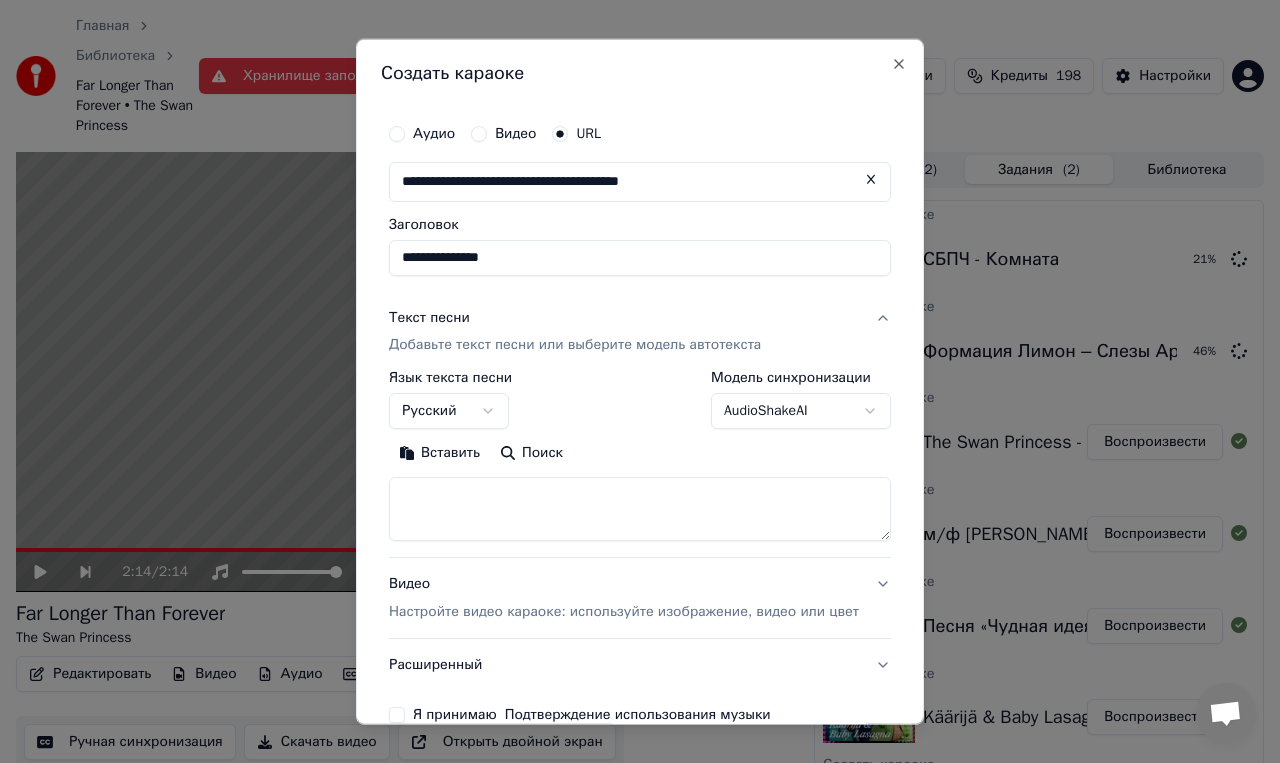 paste on "*****" 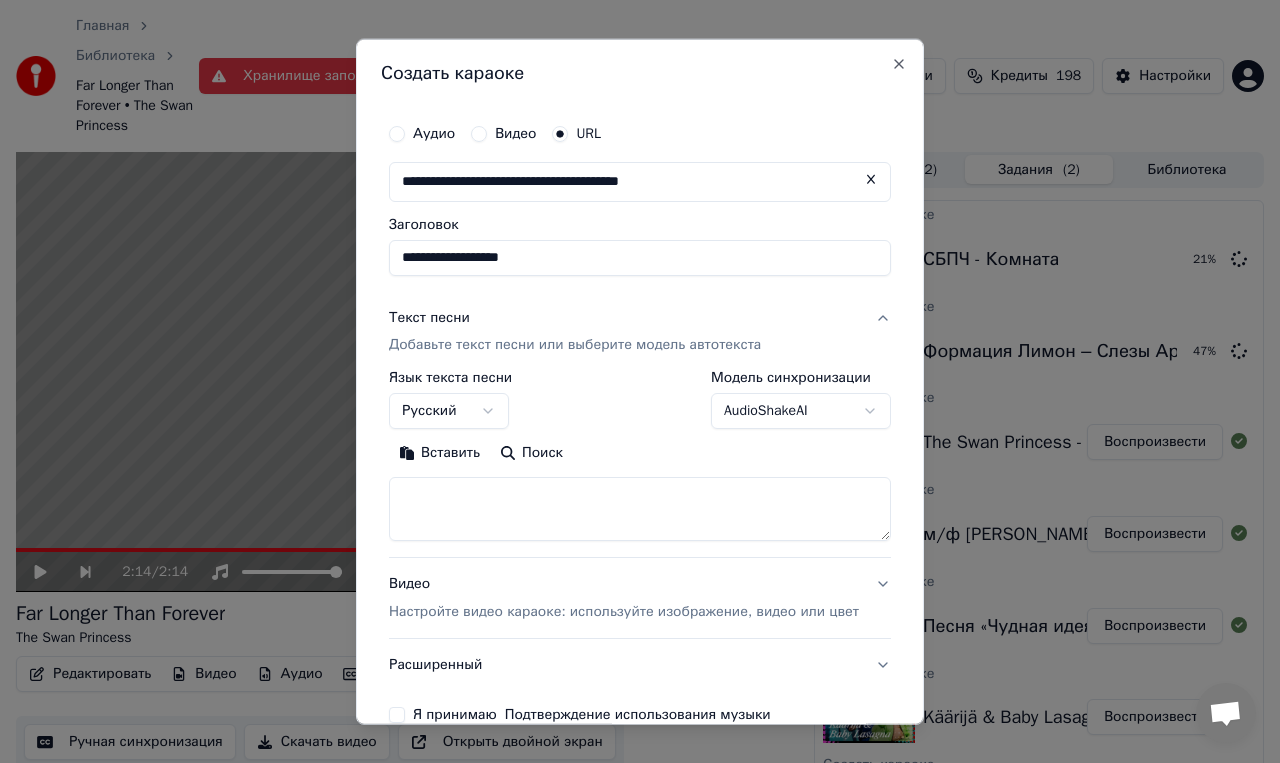 click on "**********" at bounding box center (640, 257) 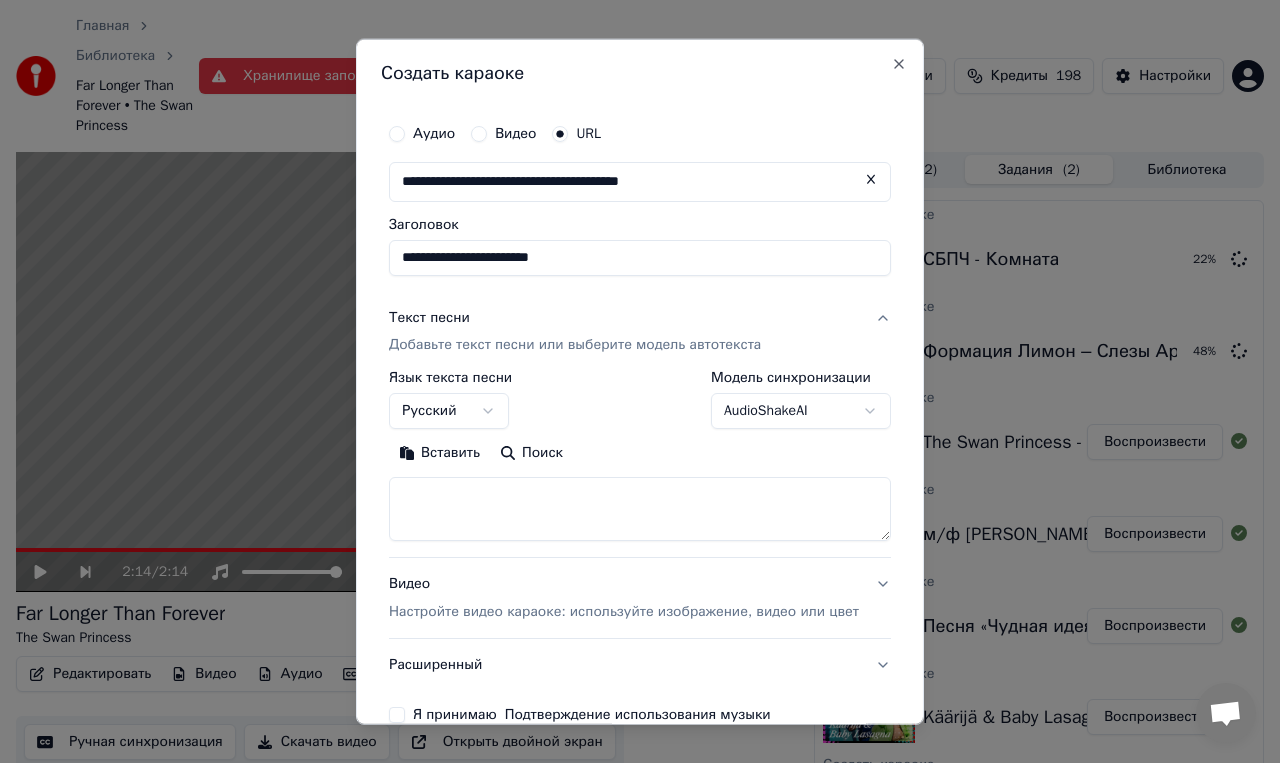 type on "**********" 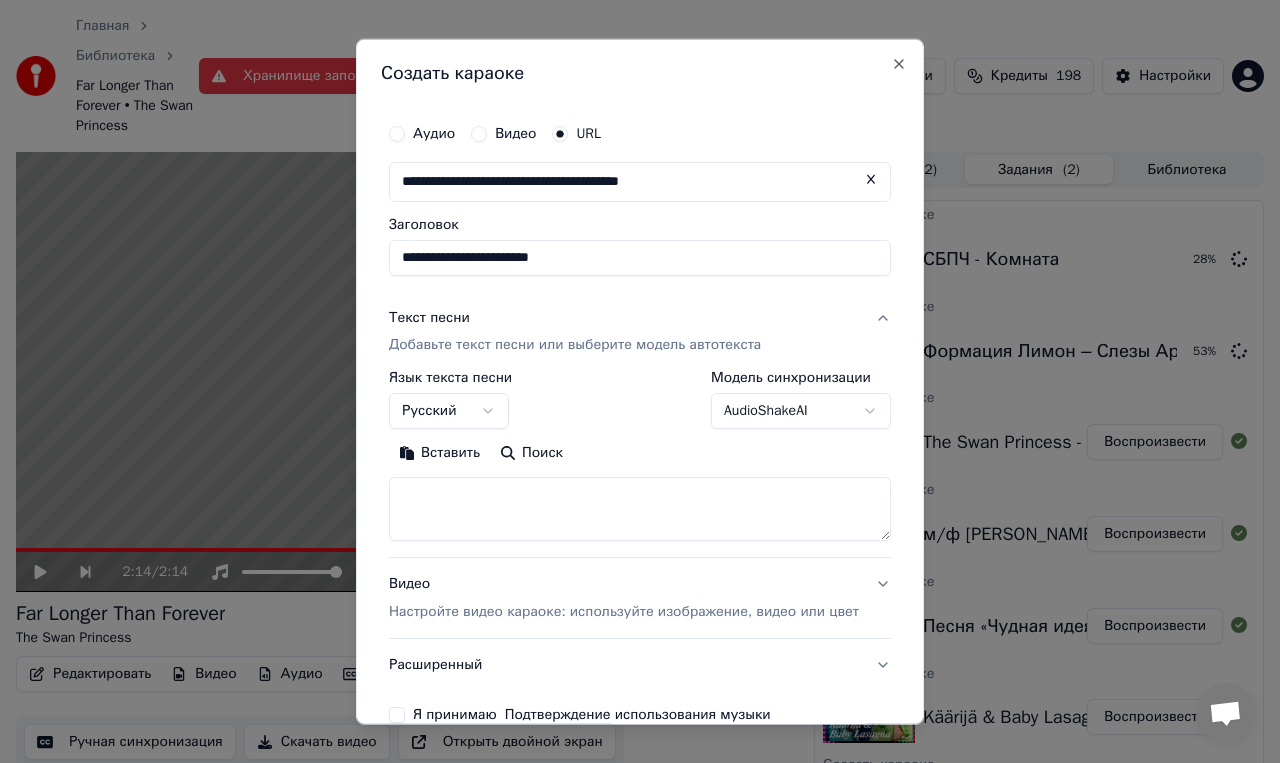click at bounding box center [640, 509] 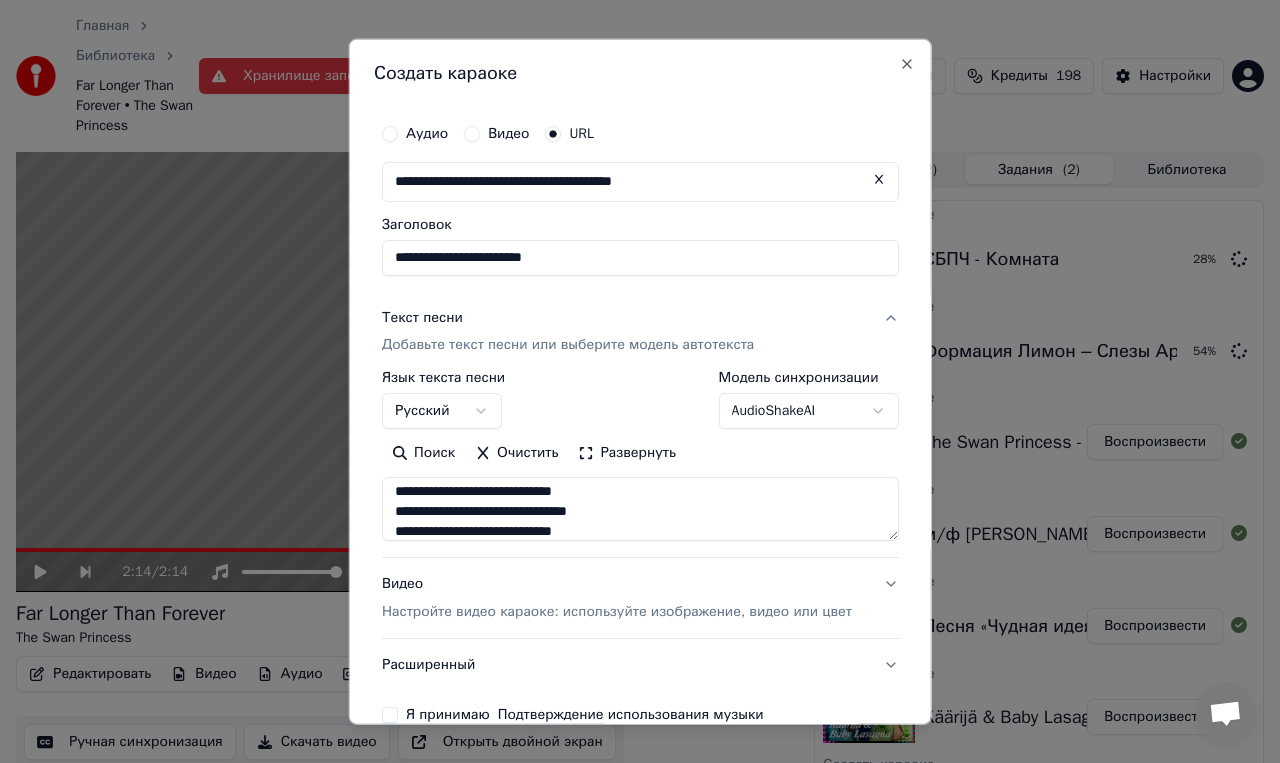 scroll, scrollTop: 314, scrollLeft: 0, axis: vertical 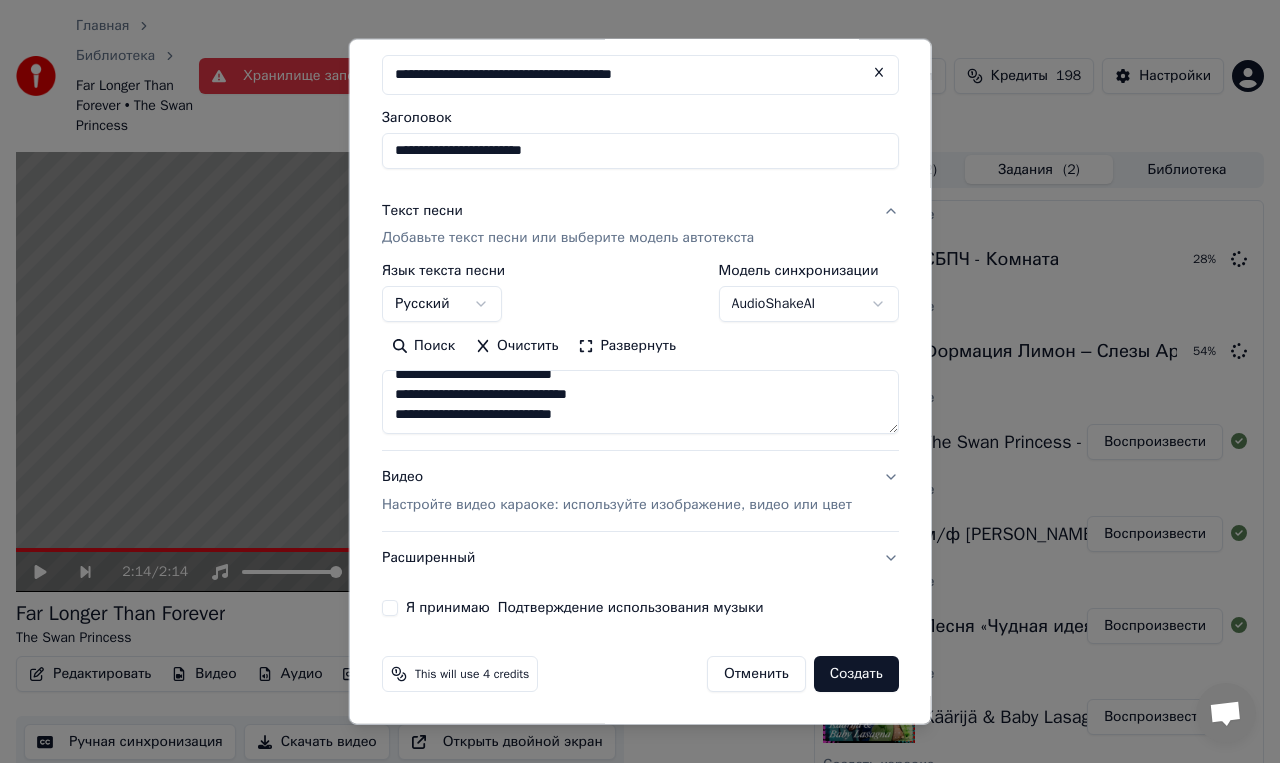type on "**********" 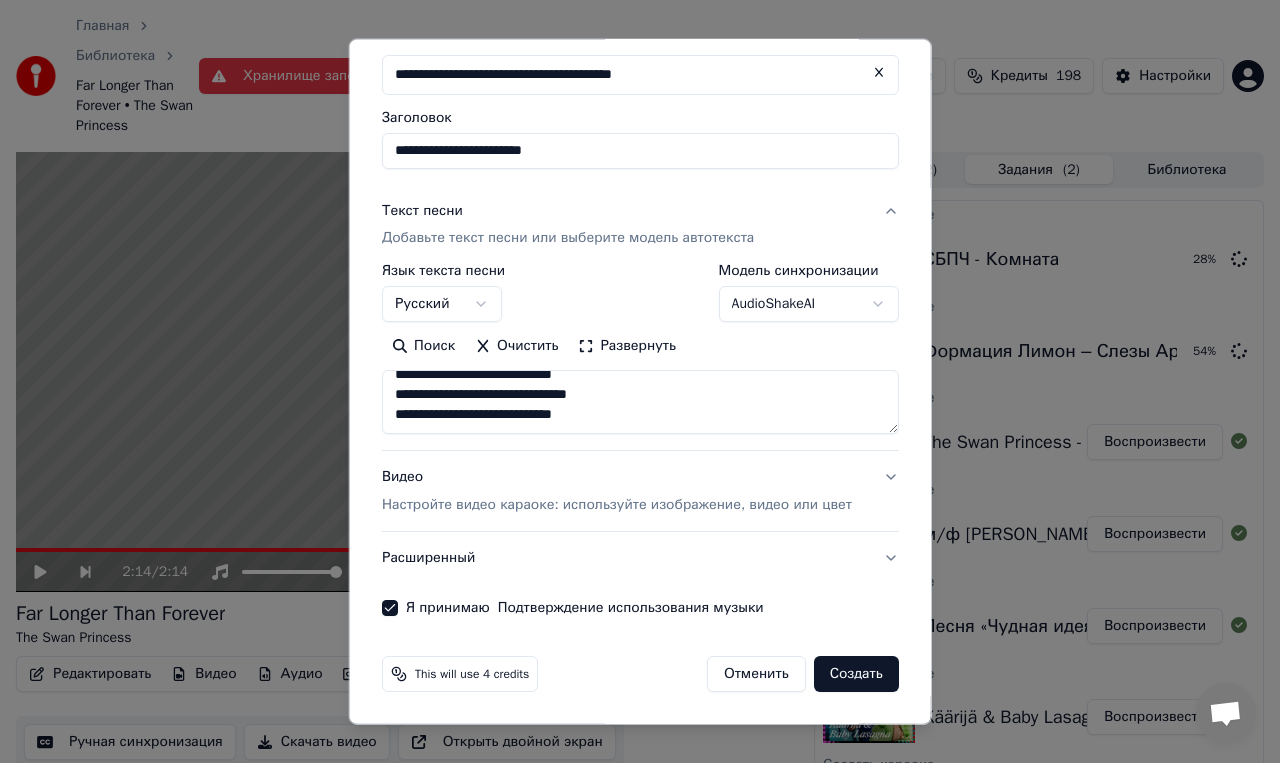 click on "Создать" at bounding box center (855, 674) 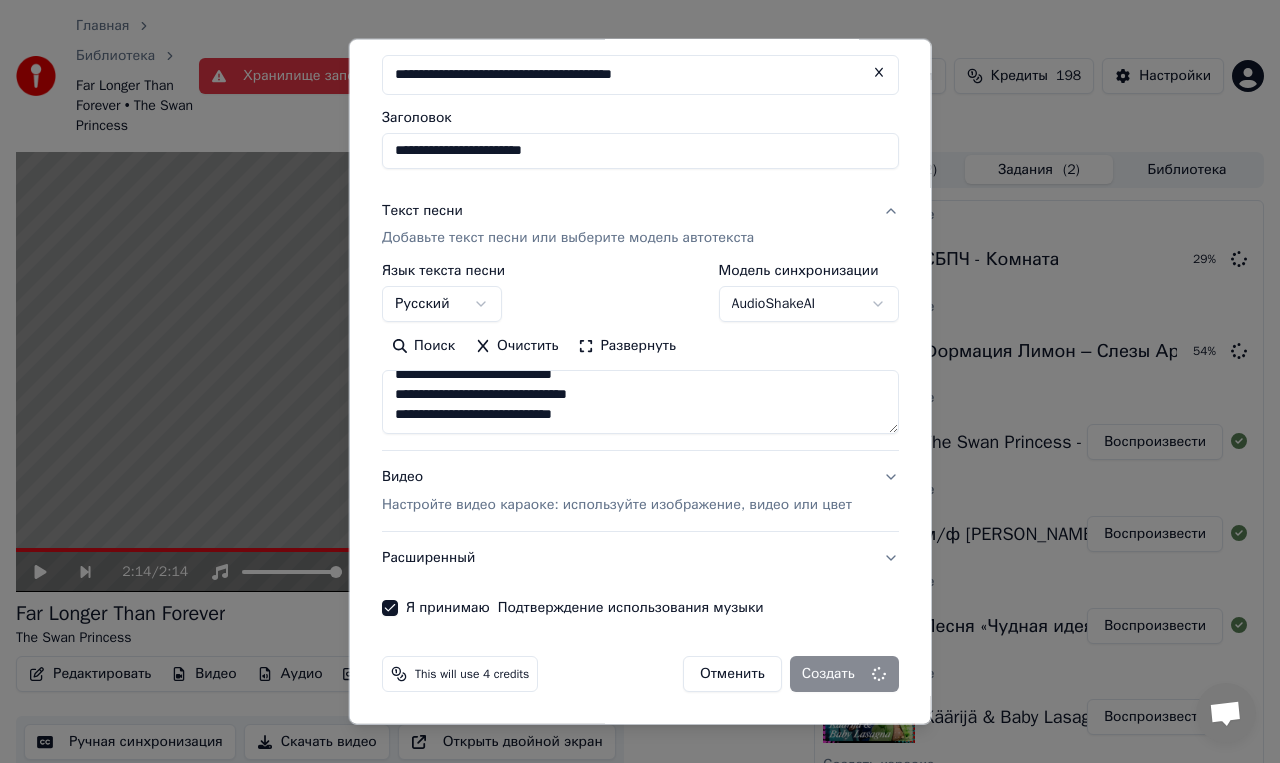 select 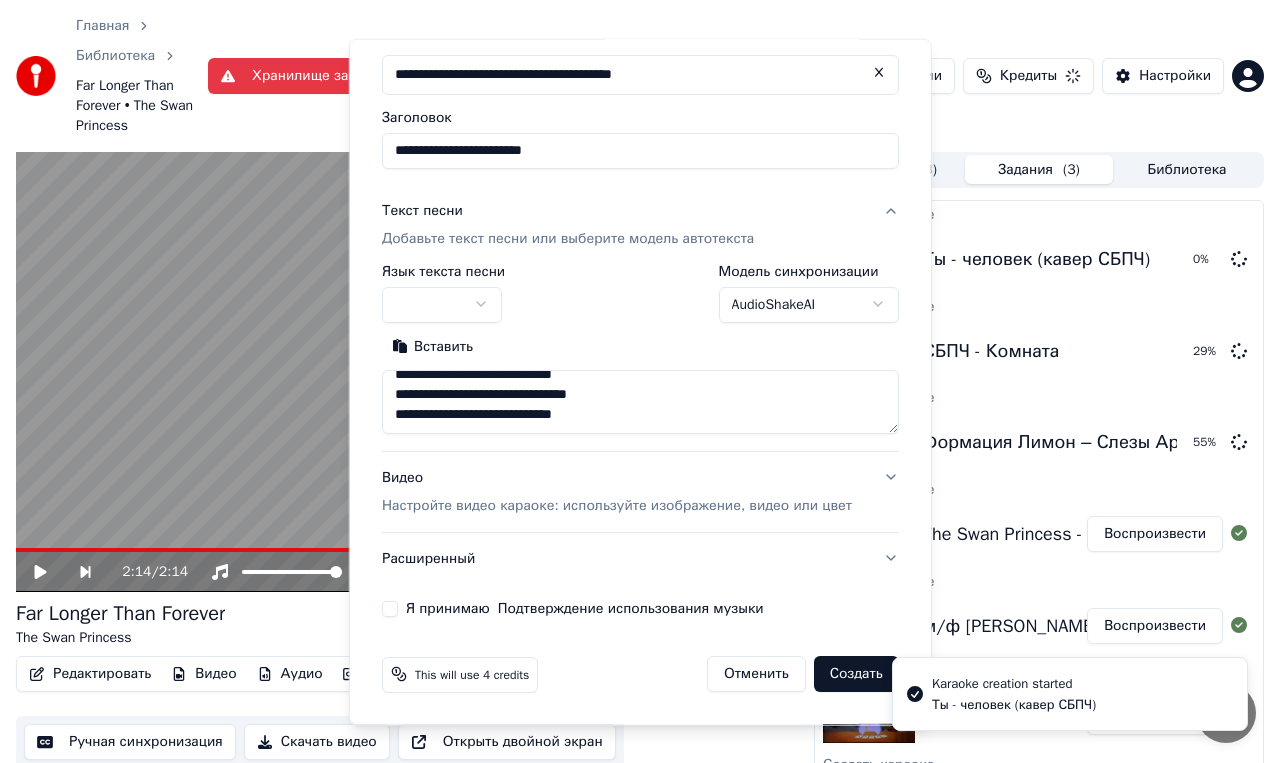 type 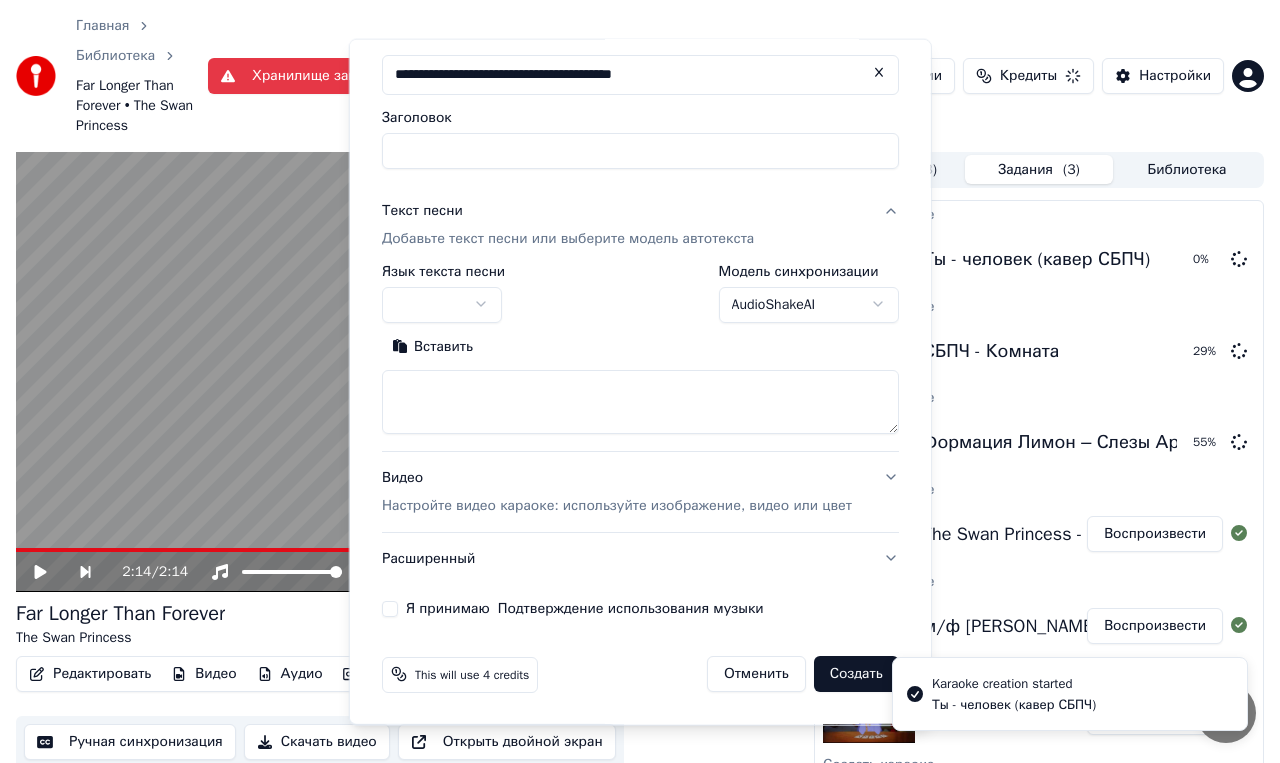 scroll, scrollTop: 0, scrollLeft: 0, axis: both 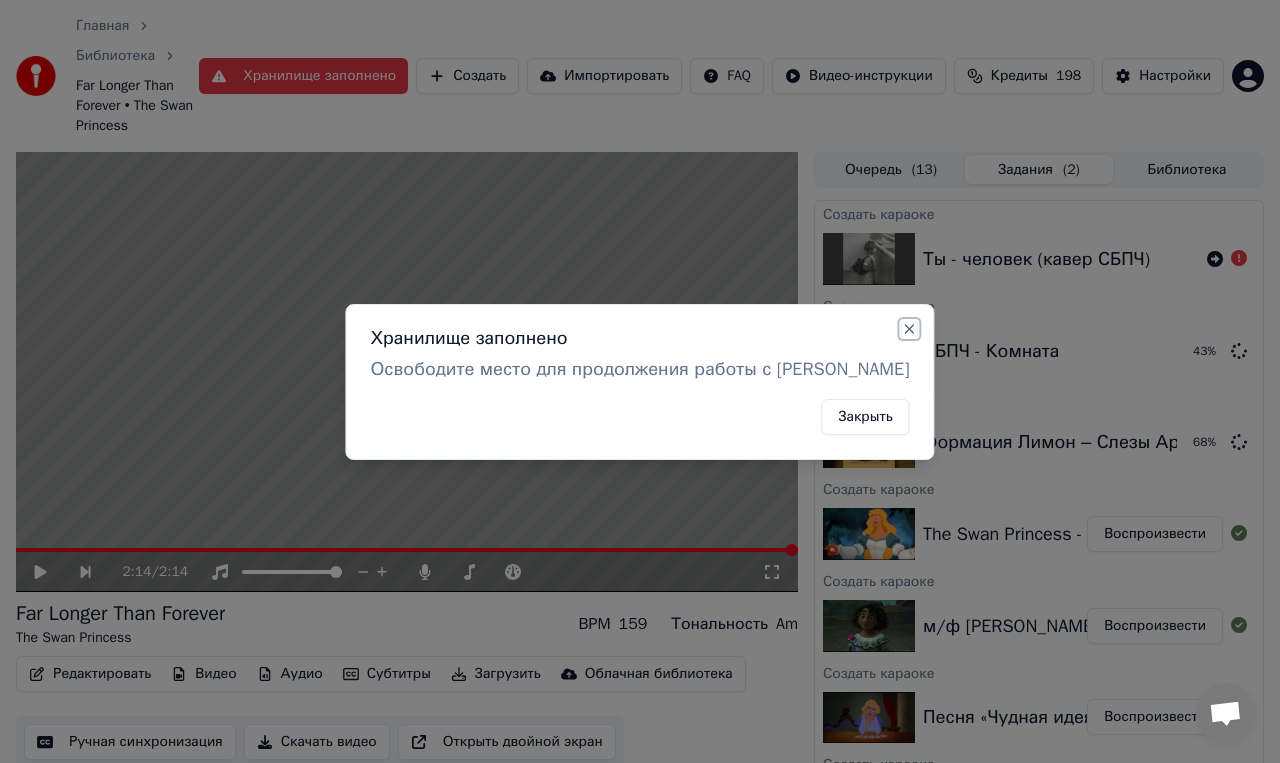 click on "Close" at bounding box center (910, 329) 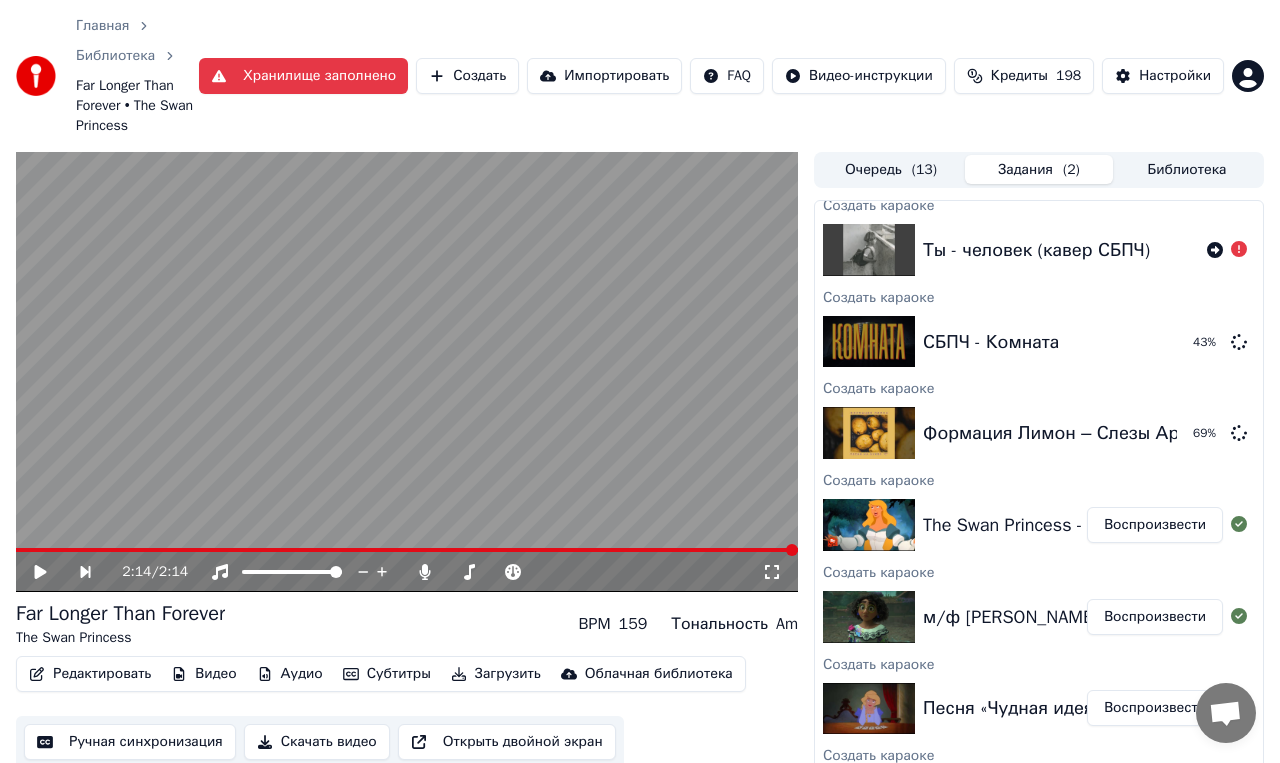 scroll, scrollTop: 0, scrollLeft: 0, axis: both 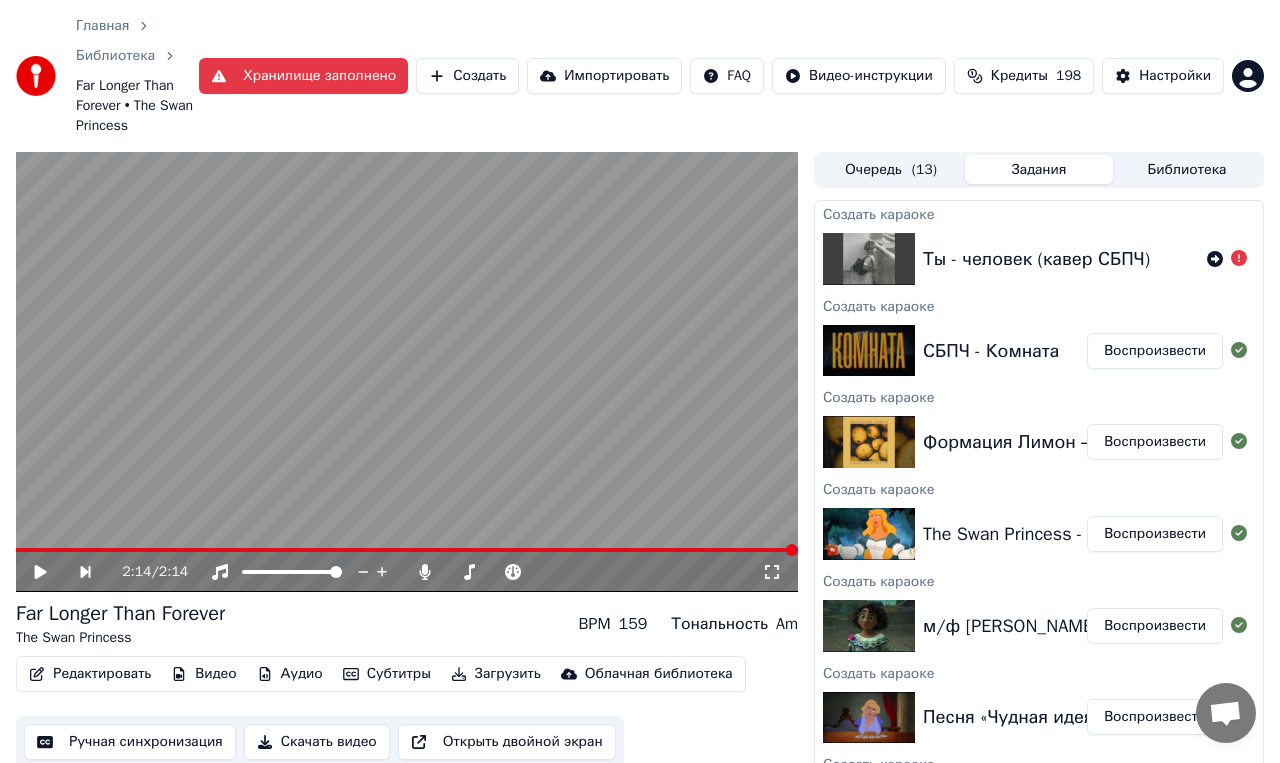 click on "Воспроизвести" at bounding box center [1155, 351] 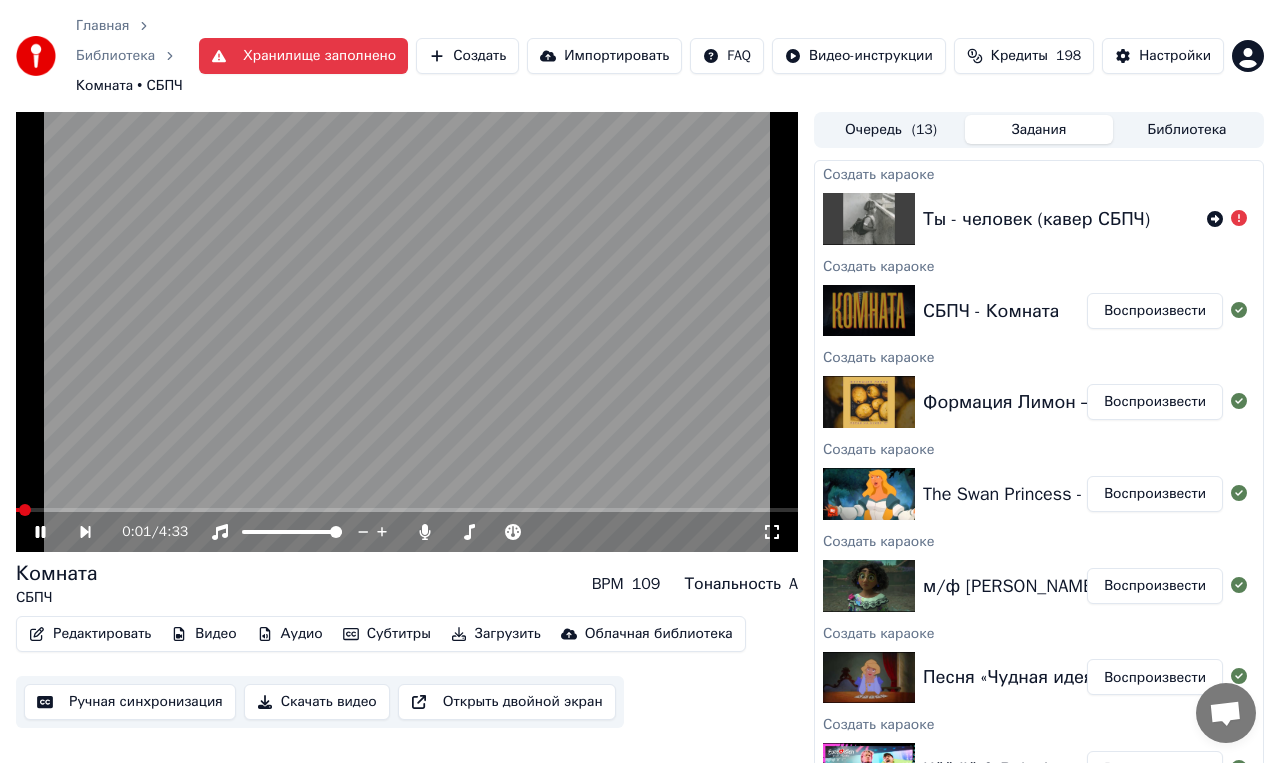 click at bounding box center [407, 332] 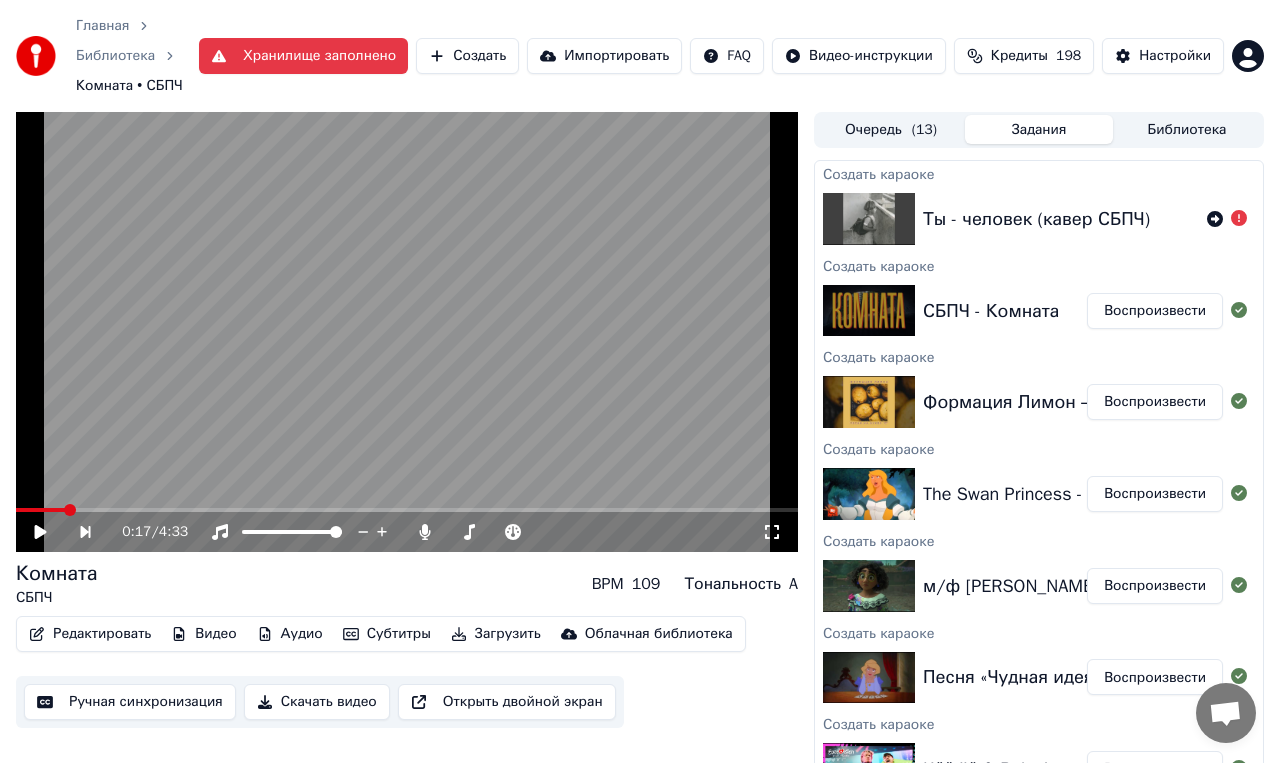click at bounding box center [70, 510] 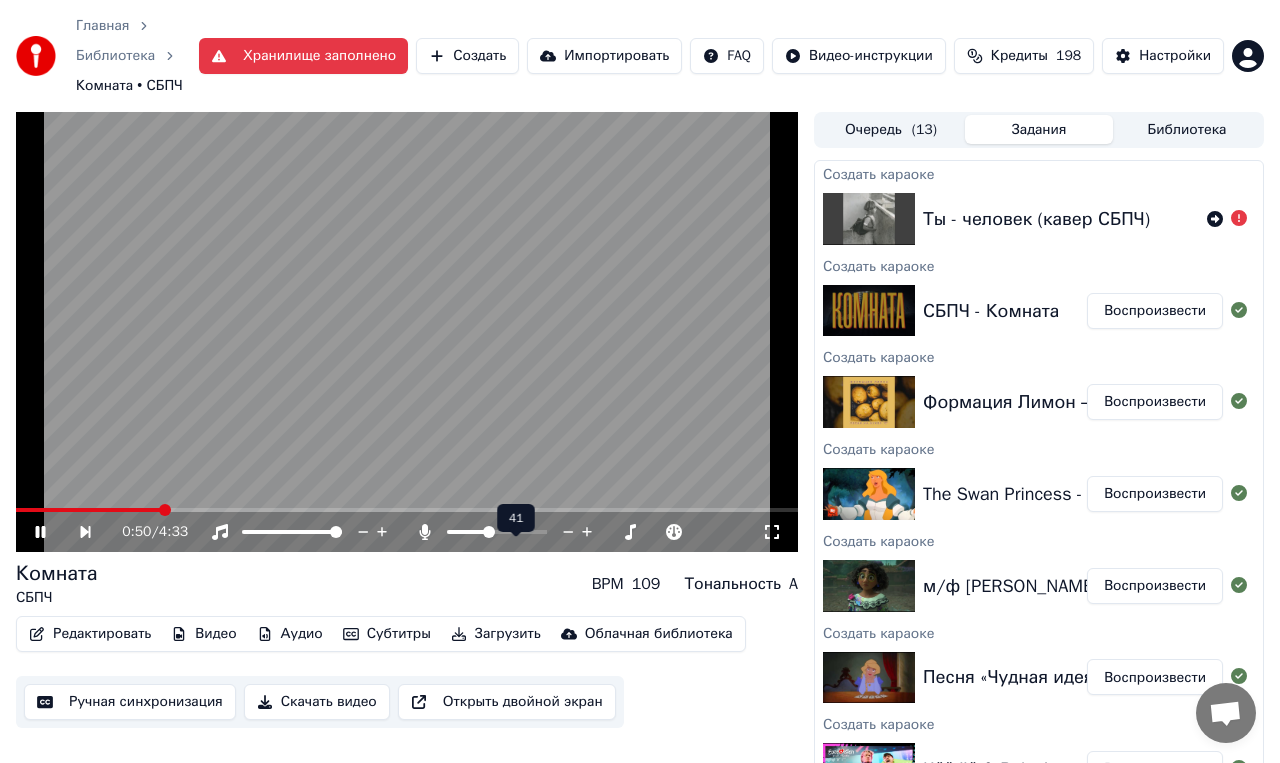 click at bounding box center [467, 532] 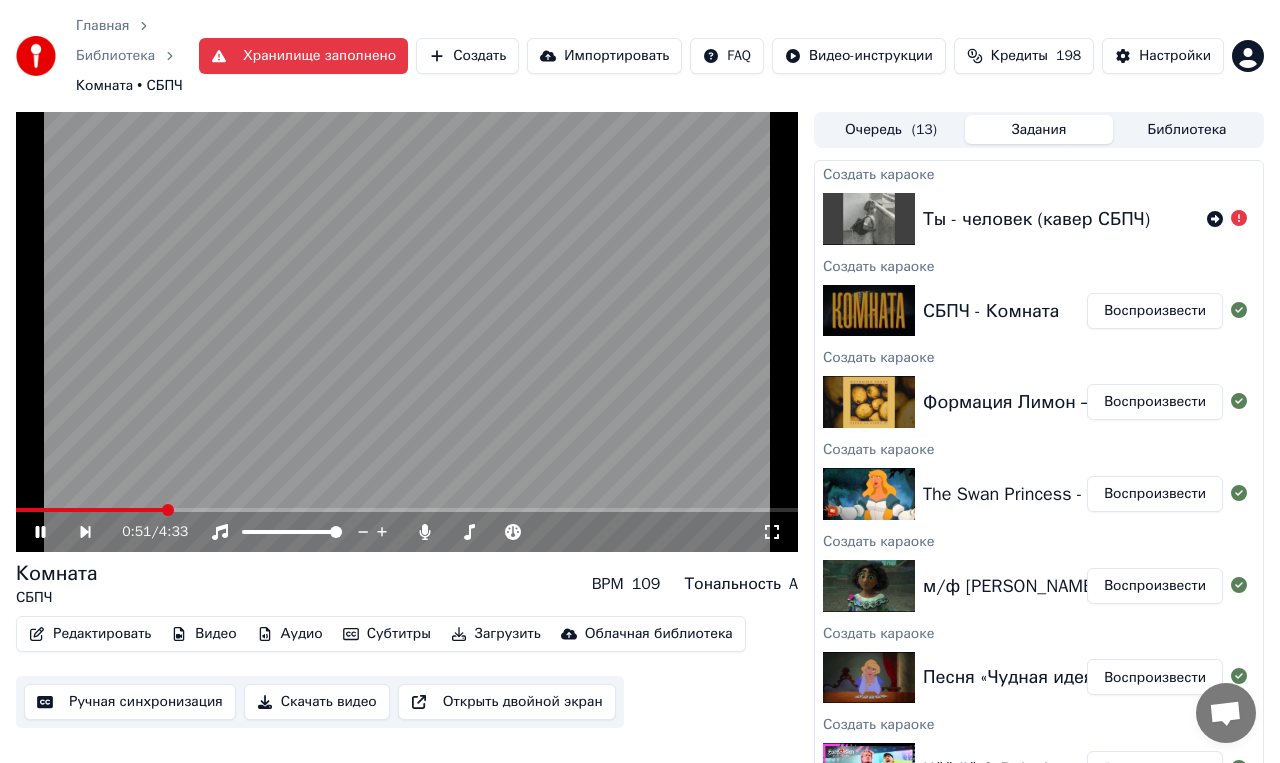 click on "Комната СБПЧ BPM 109 Тональность A" at bounding box center [407, 584] 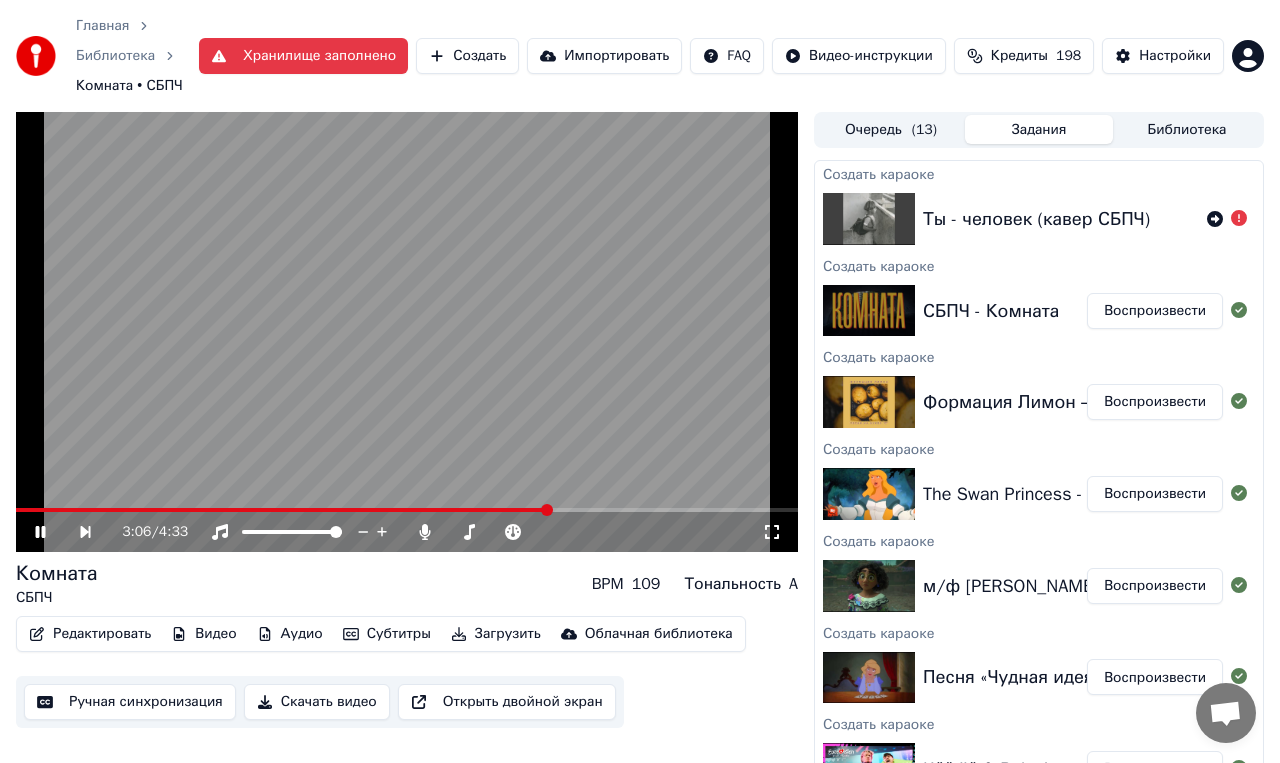 click at bounding box center [869, 402] 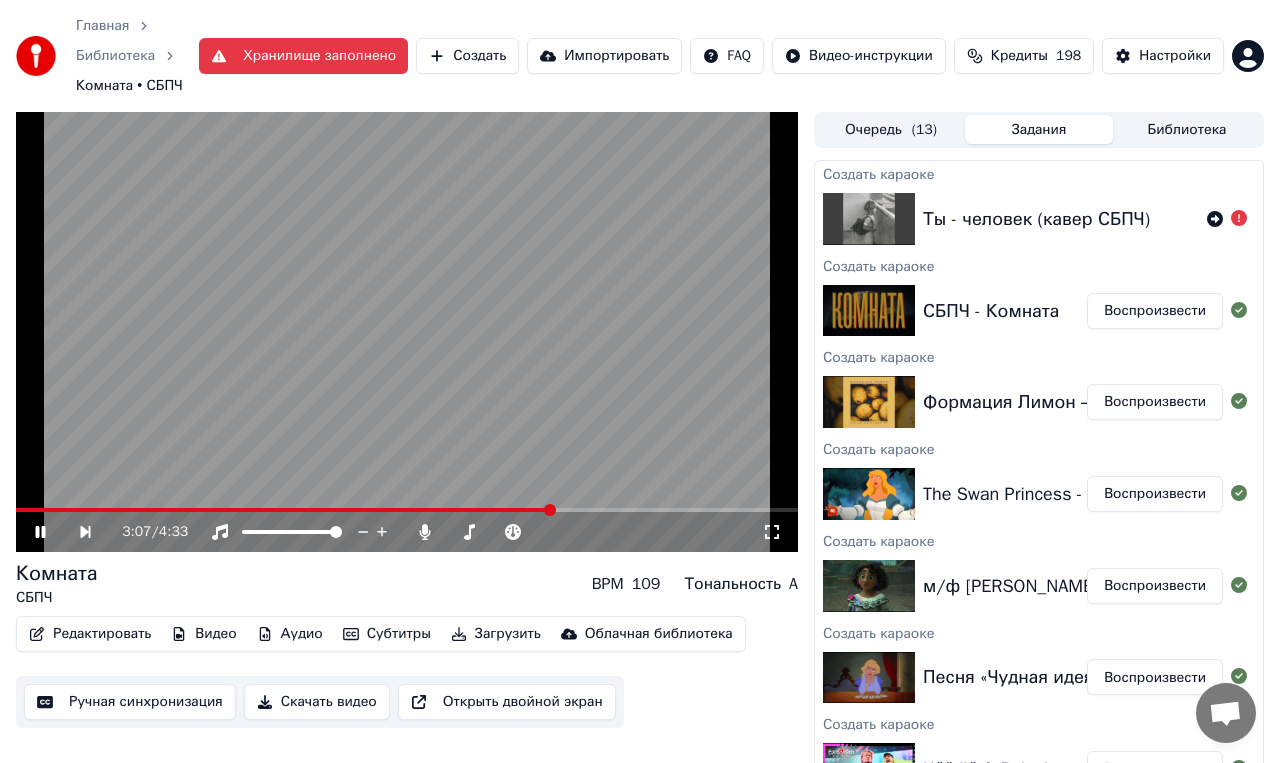 click on "Воспроизвести" at bounding box center [1155, 402] 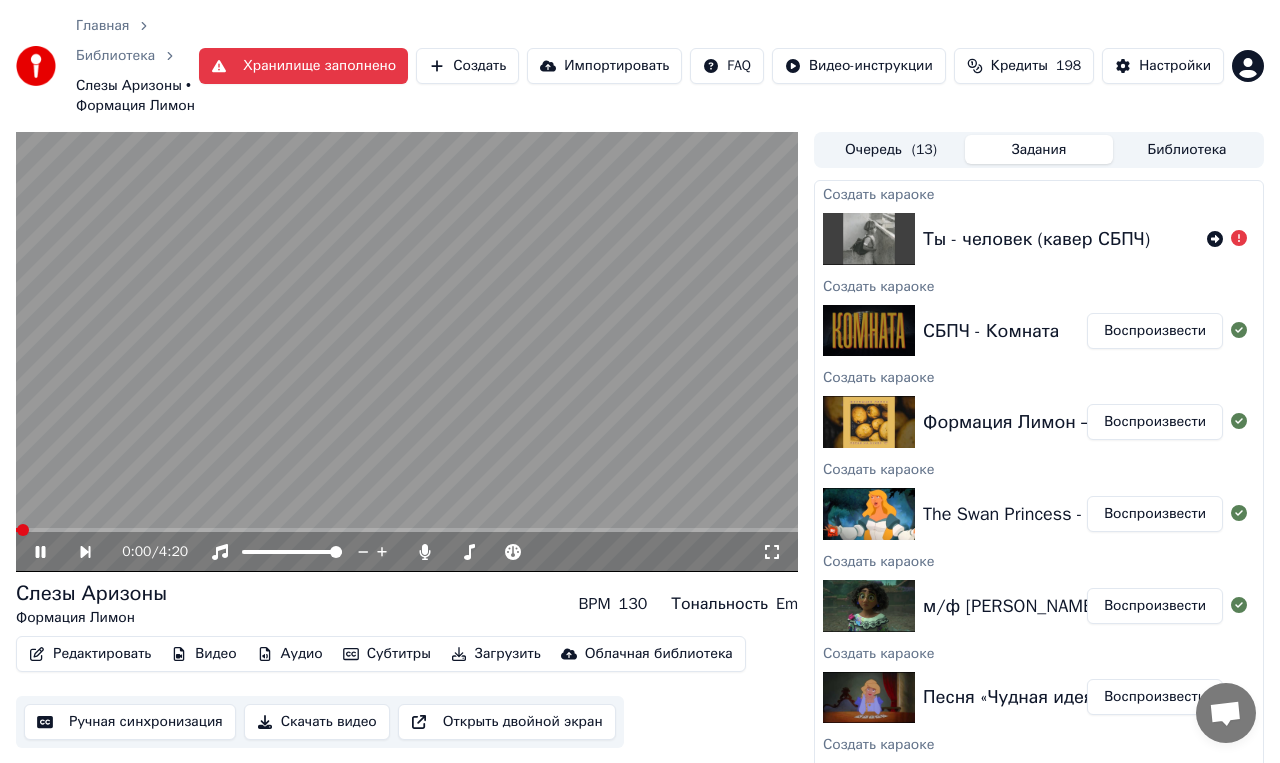 click on "Слезы Аризоны Формация Лимон BPM 130 Тональность Em" at bounding box center [407, 604] 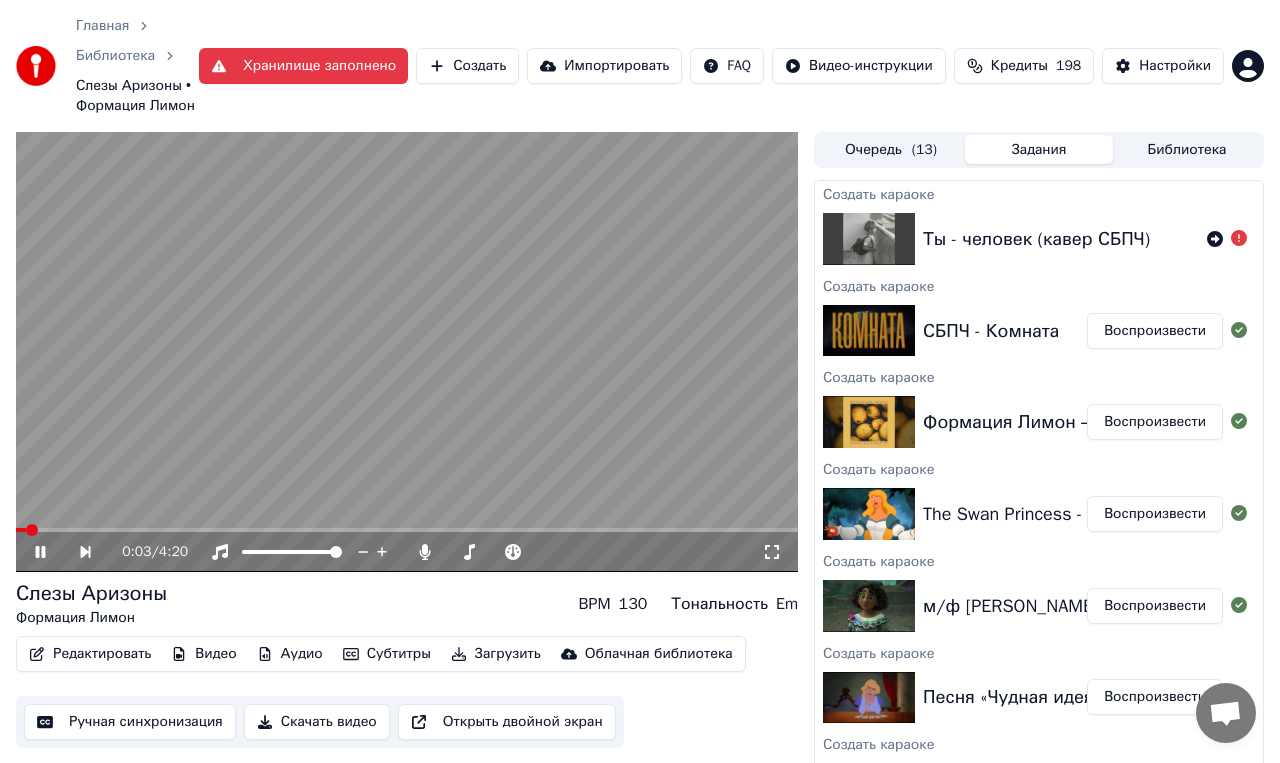 click on "Слезы Аризоны Формация Лимон BPM 130 Тональность Em" at bounding box center (407, 604) 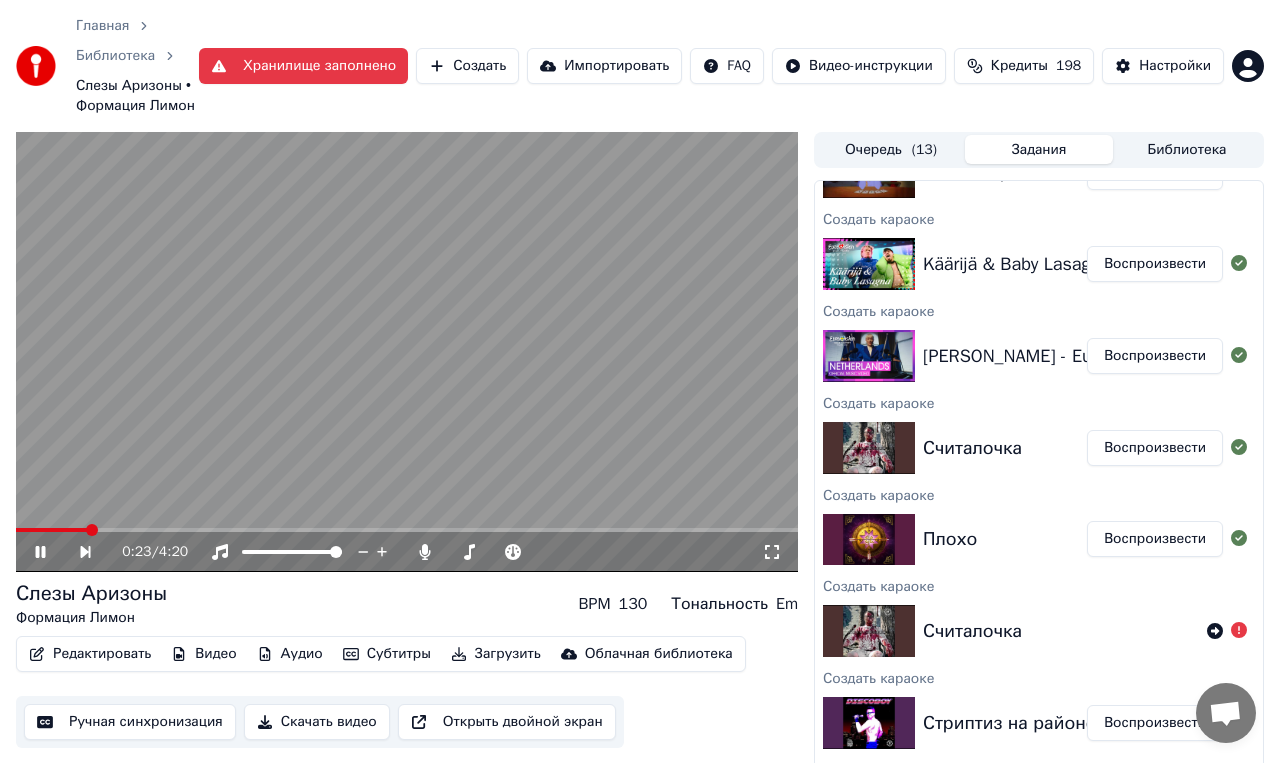 scroll, scrollTop: 638, scrollLeft: 0, axis: vertical 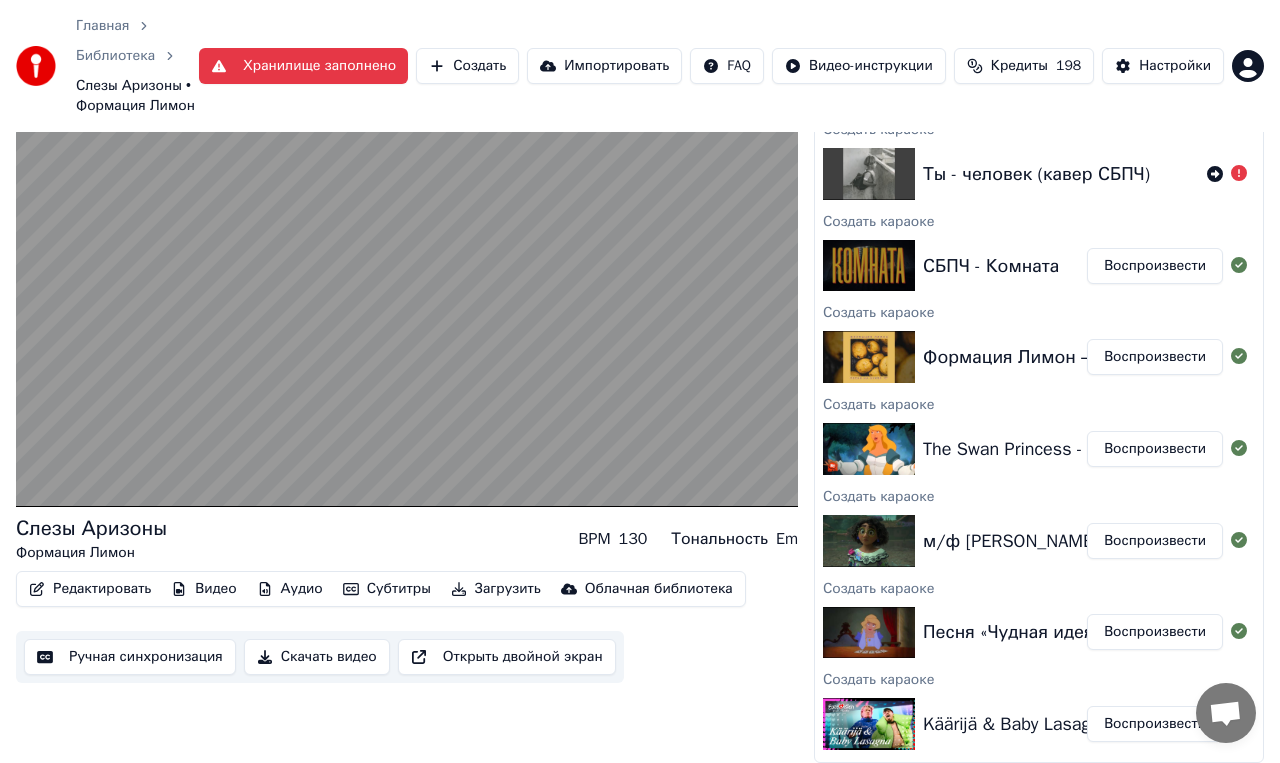 click on "BPM" at bounding box center [595, 539] 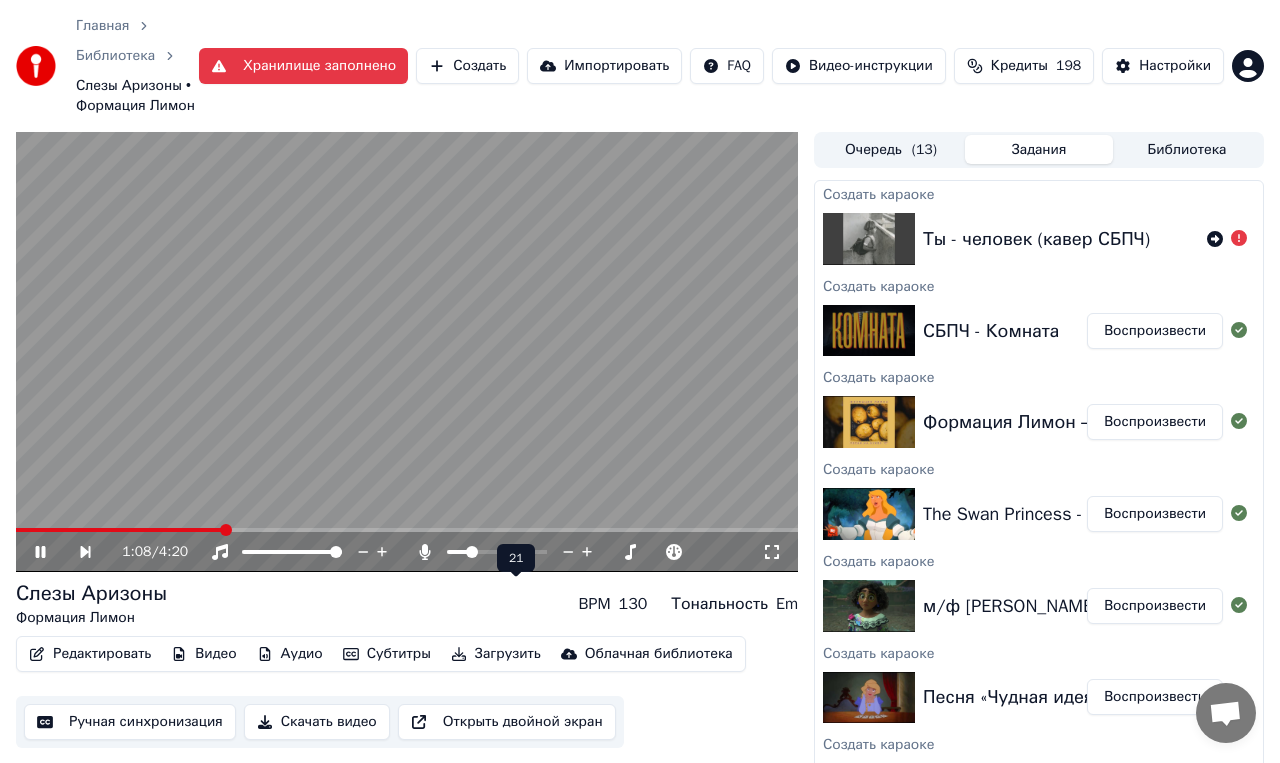 click at bounding box center (457, 552) 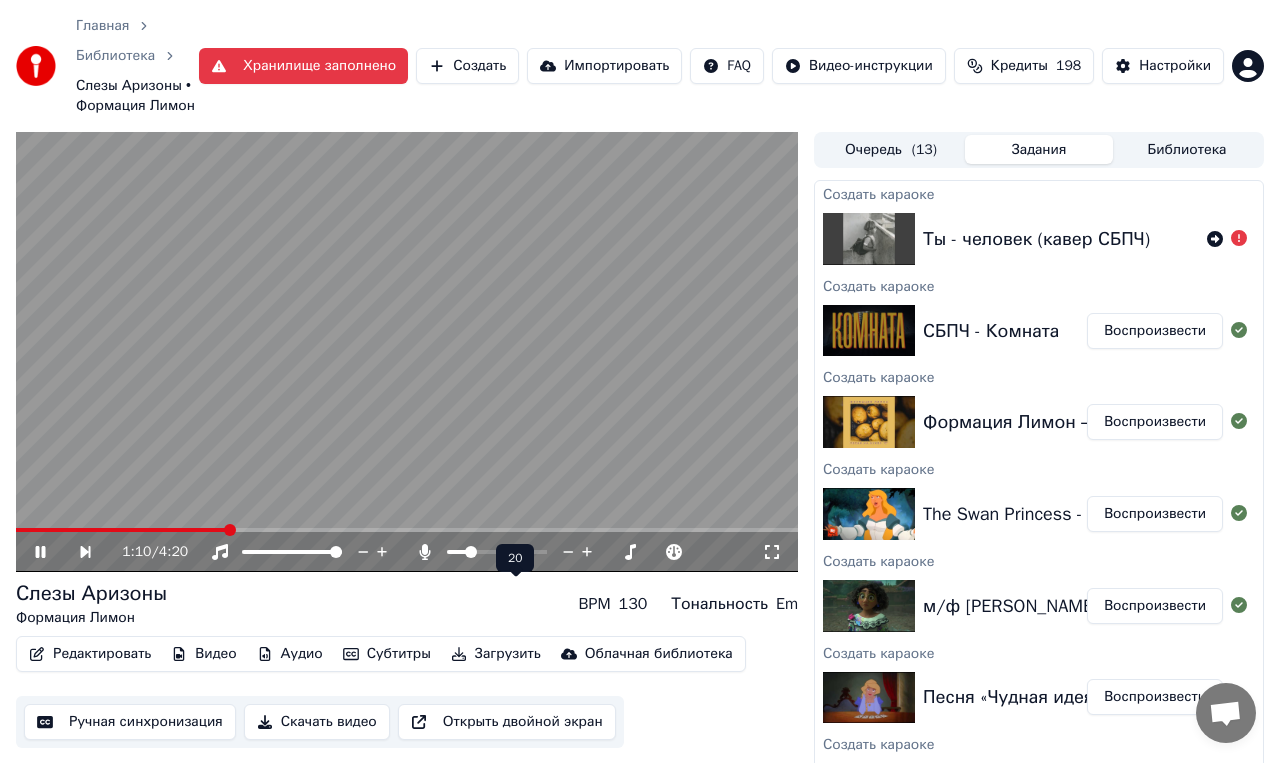 click at bounding box center (471, 552) 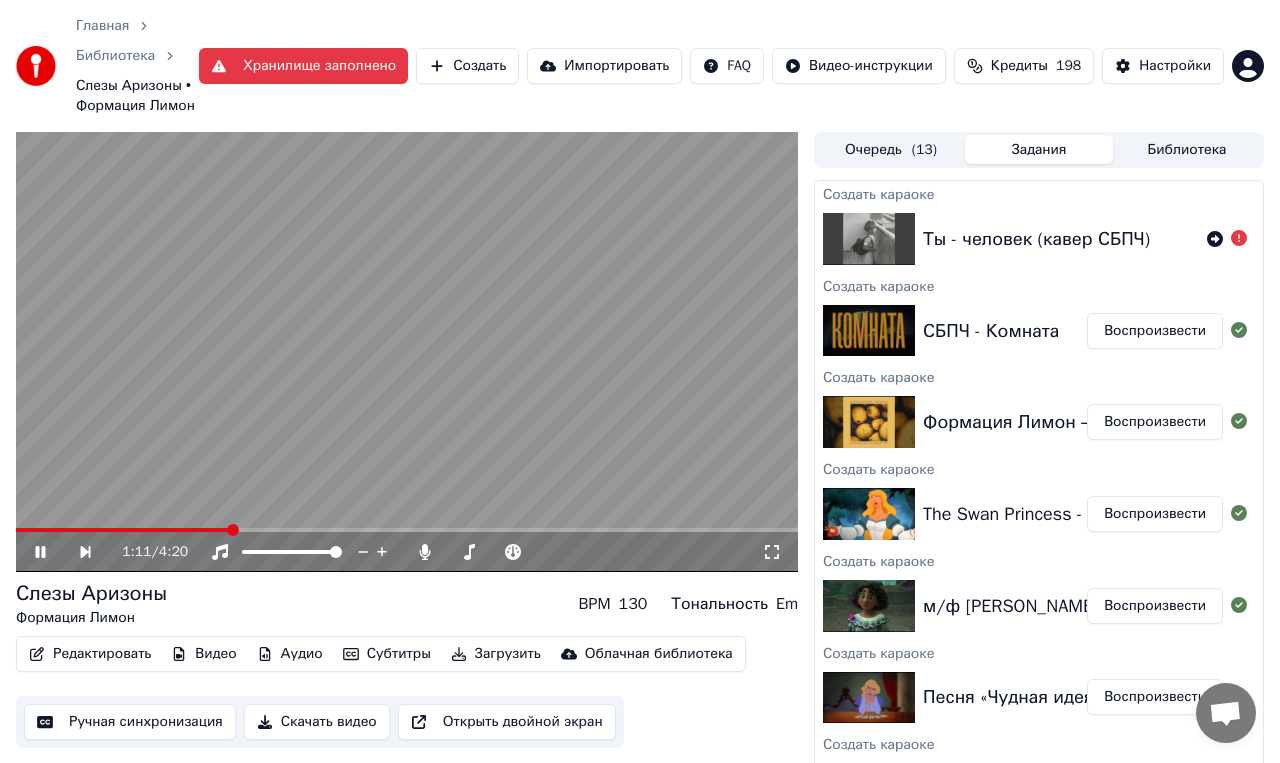 click on "Слезы Аризоны Формация Лимон BPM 130 Тональность Em" at bounding box center [407, 604] 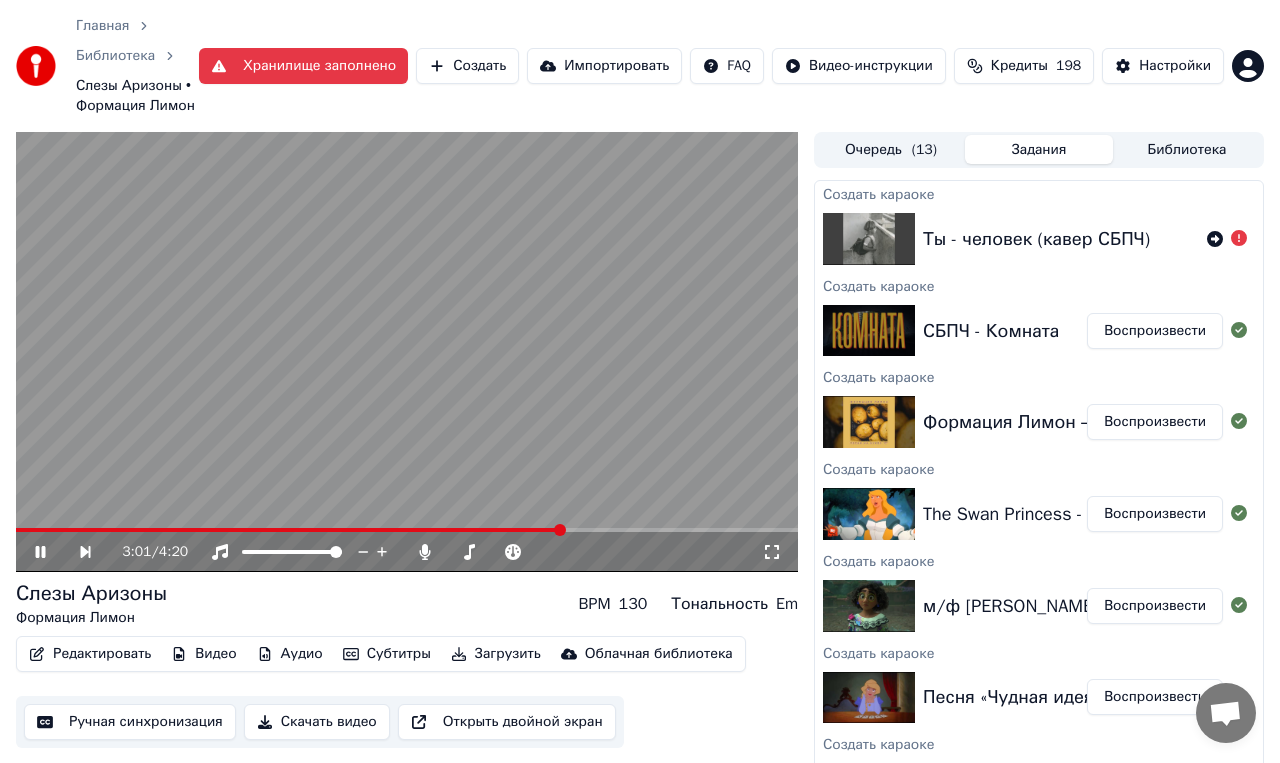 scroll, scrollTop: 638, scrollLeft: 0, axis: vertical 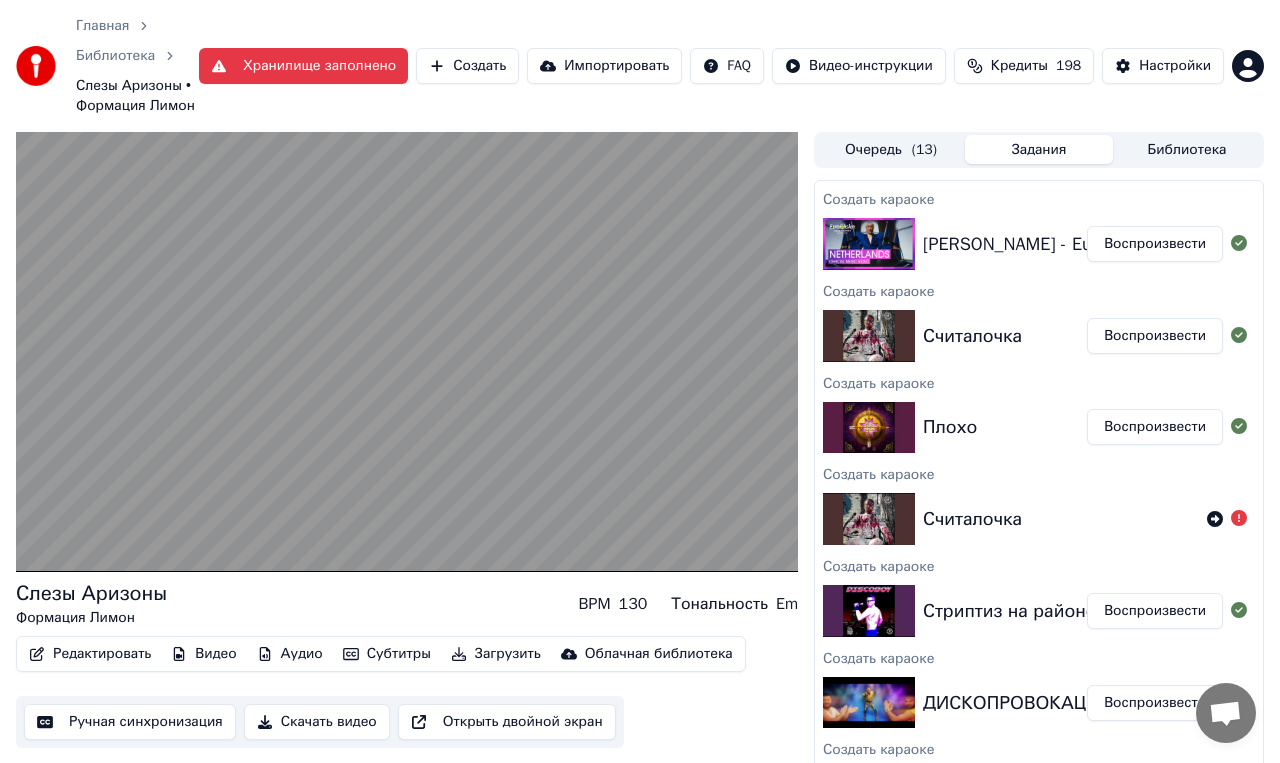 click on "Слезы Аризоны Формация Лимон BPM 130 Тональность Em" at bounding box center [407, 604] 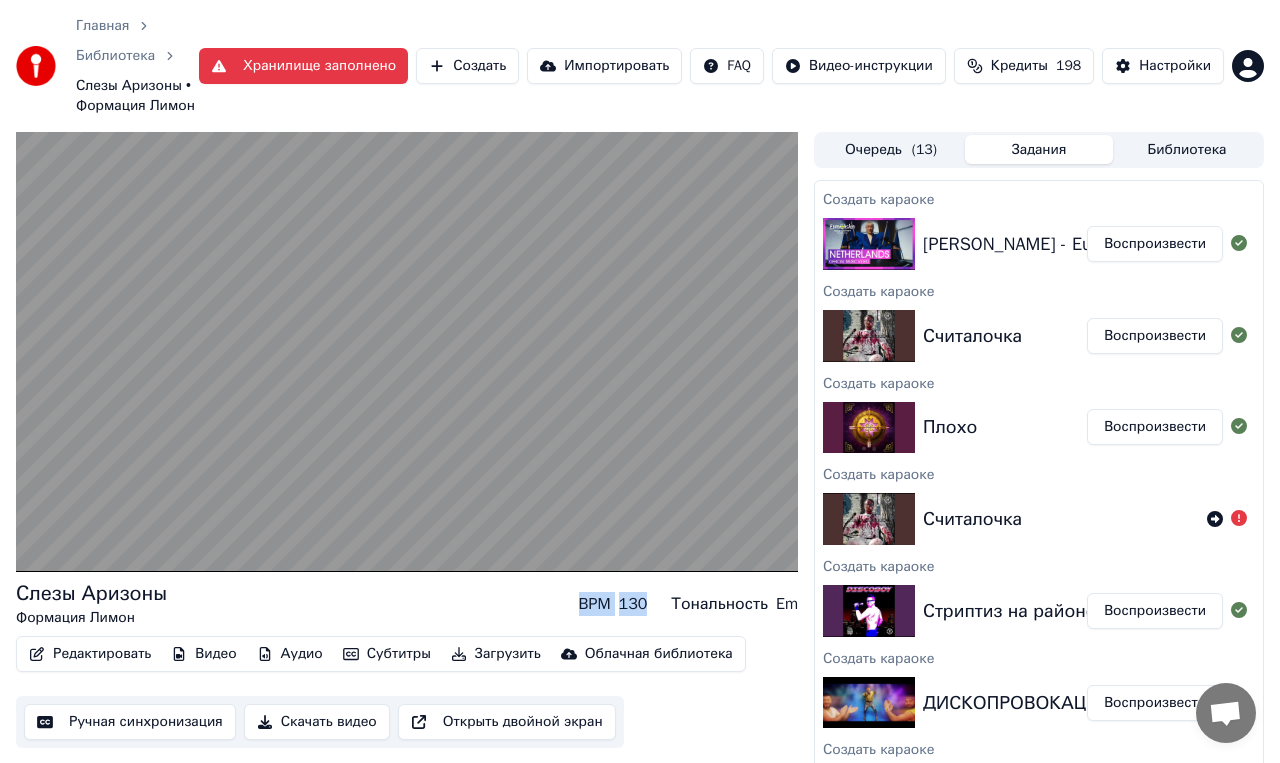 drag, startPoint x: 577, startPoint y: 646, endPoint x: 649, endPoint y: 644, distance: 72.02777 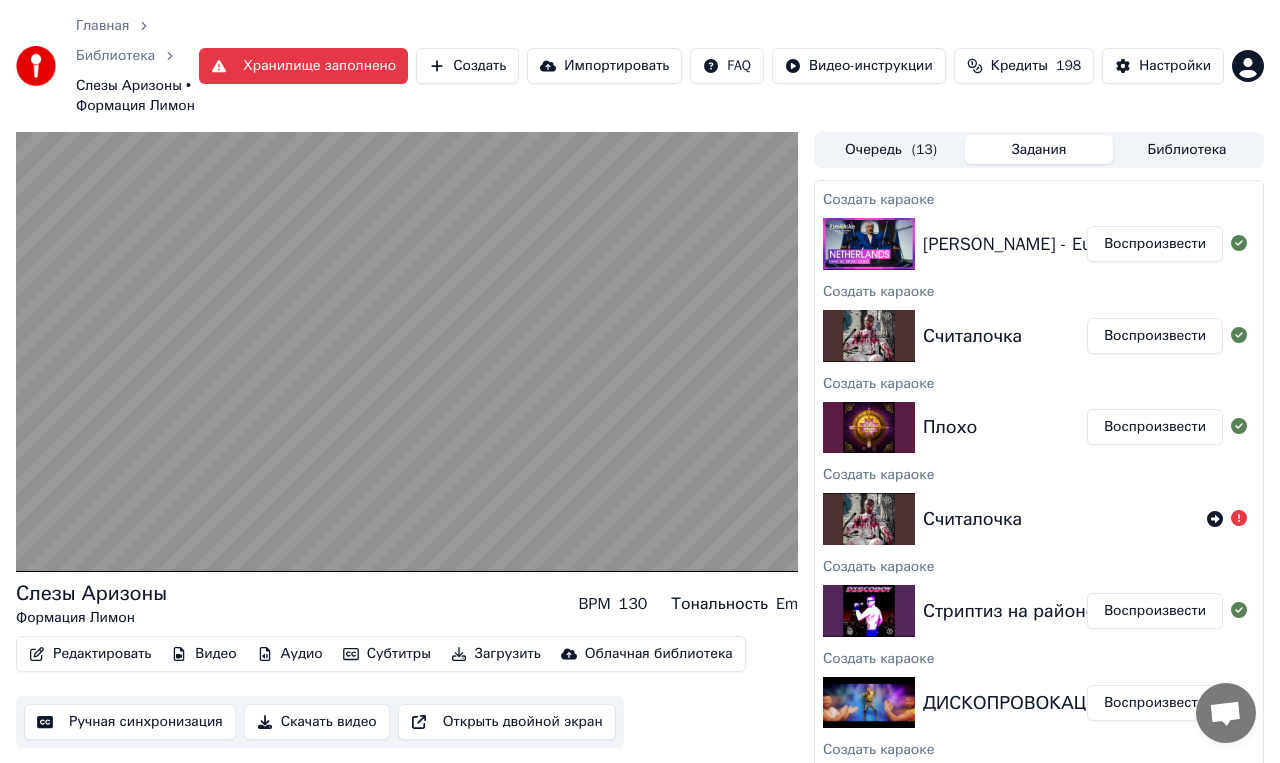 click on "Слезы Аризоны Формация Лимон BPM 130 Тональность Em" at bounding box center (407, 604) 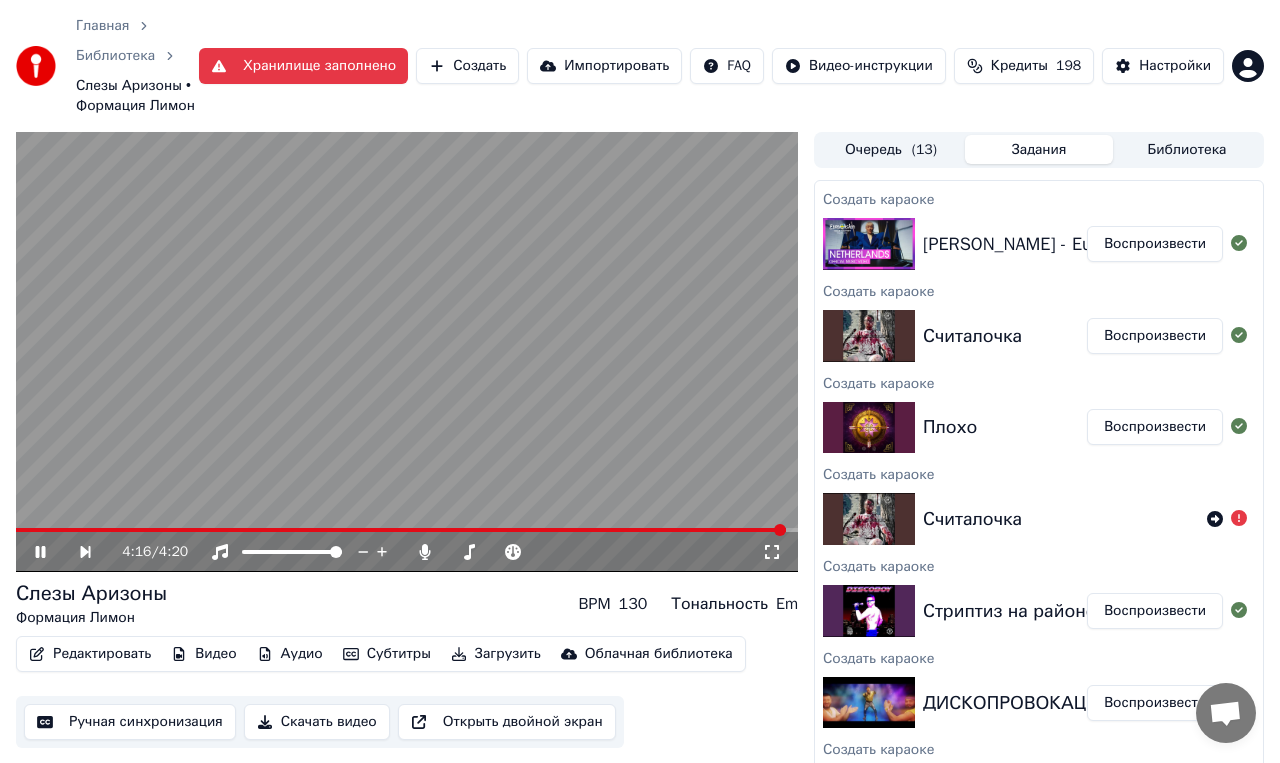 click at bounding box center (407, 352) 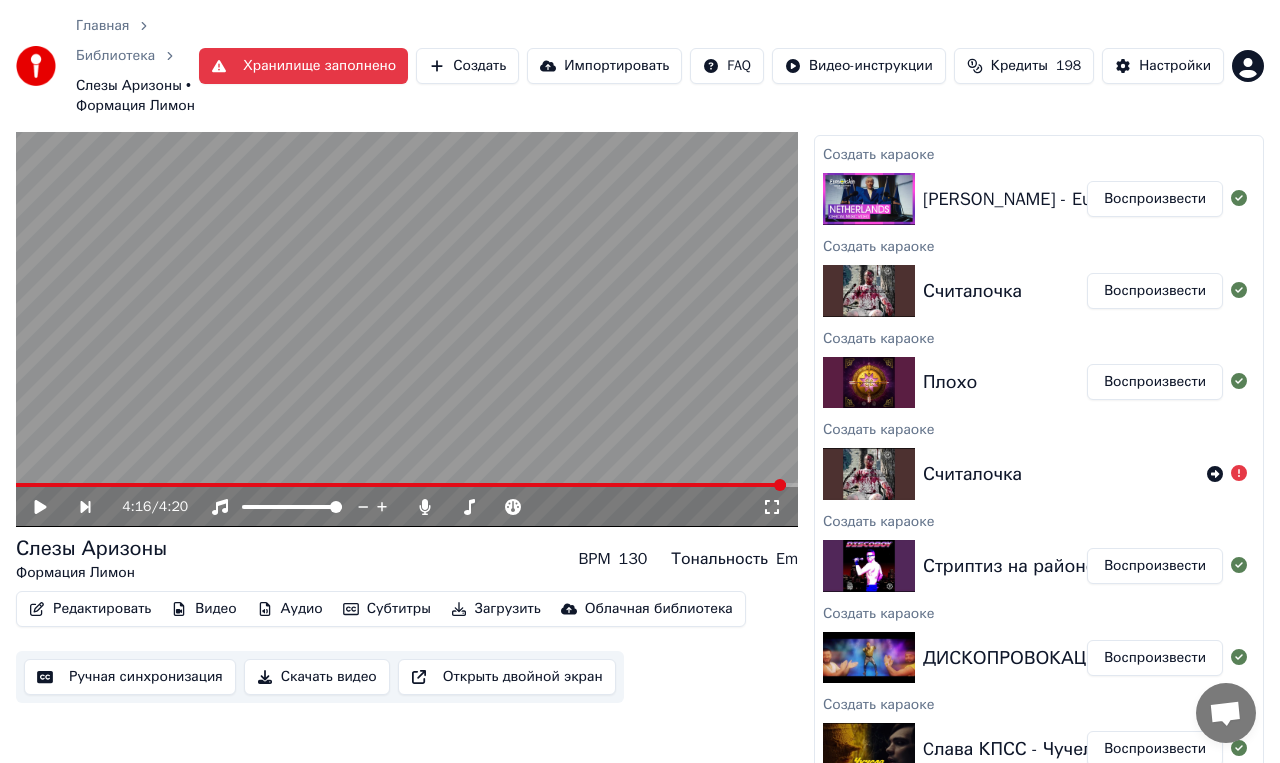 scroll, scrollTop: 105, scrollLeft: 0, axis: vertical 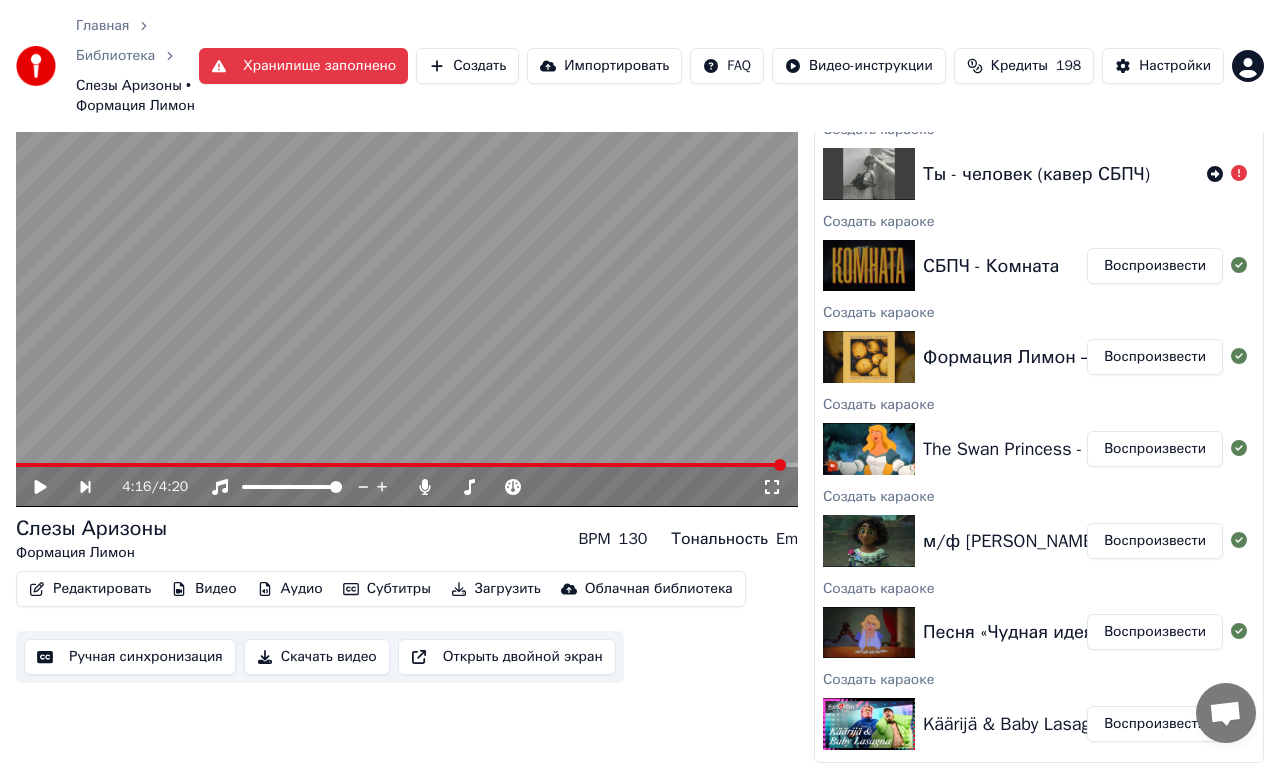 click on "Слезы Аризоны Формация Лимон BPM 130 Тональность Em" at bounding box center [407, 539] 